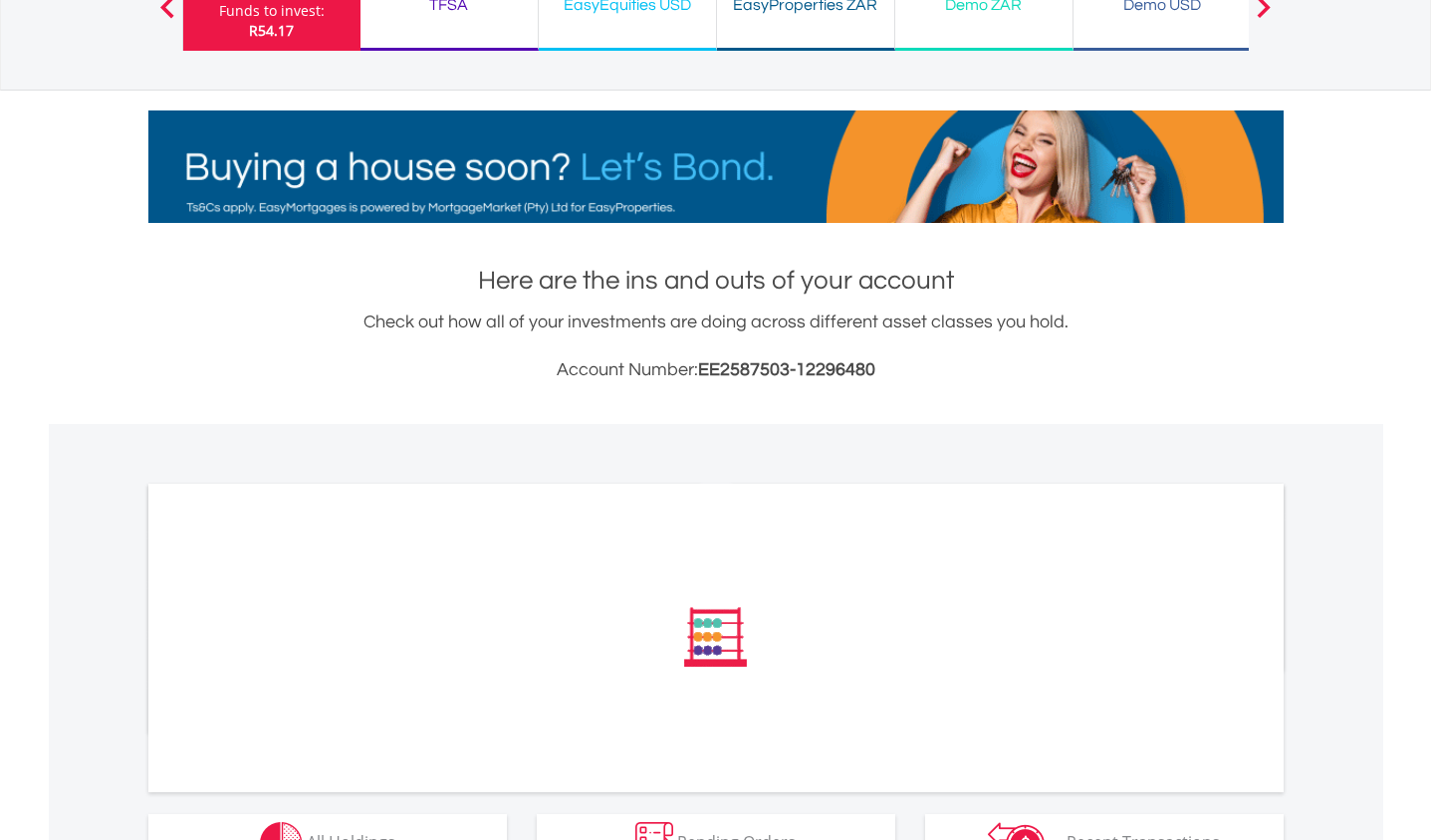 scroll, scrollTop: 387, scrollLeft: 0, axis: vertical 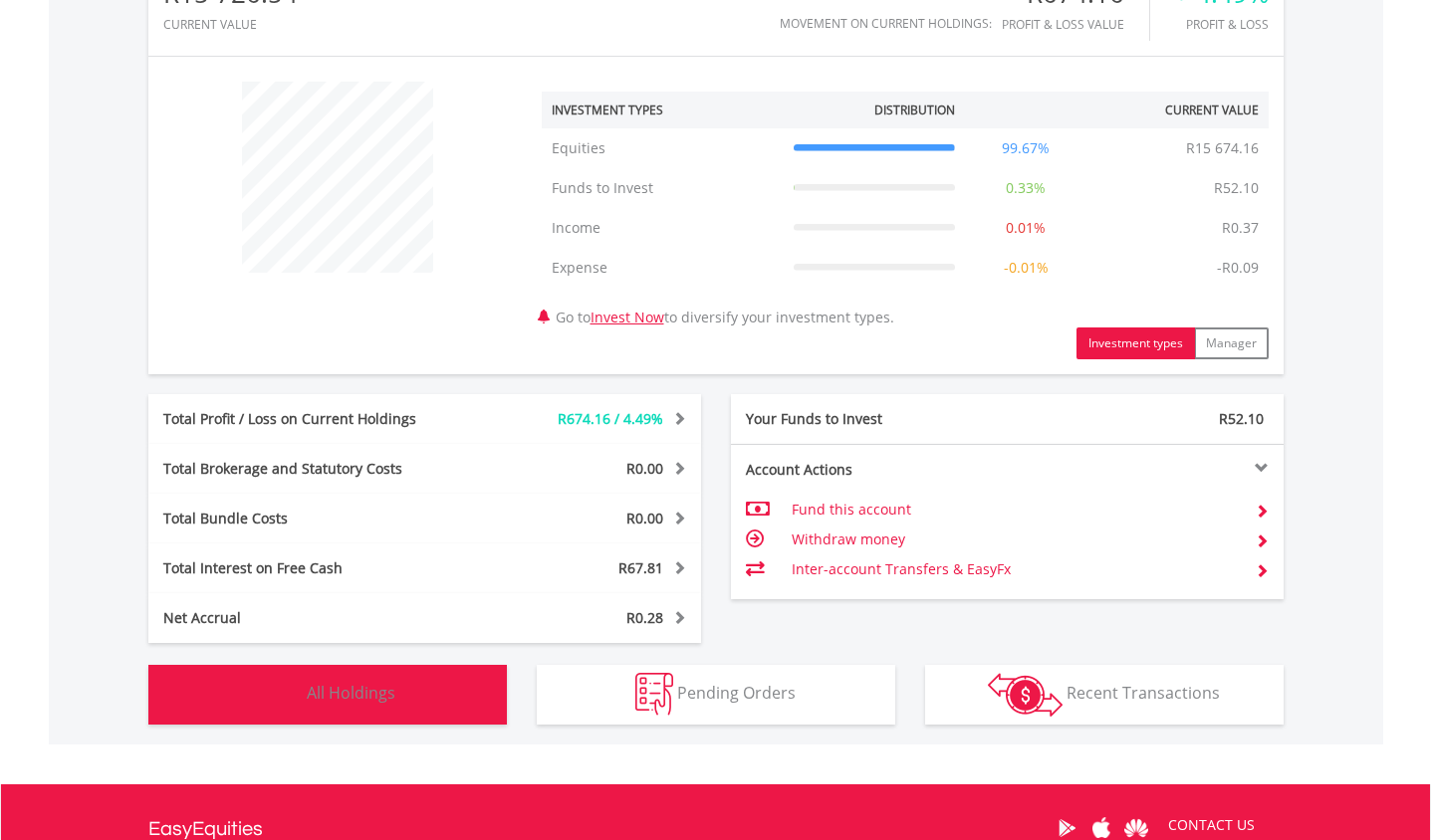 click on "Holdings
All Holdings" at bounding box center [328, 695] 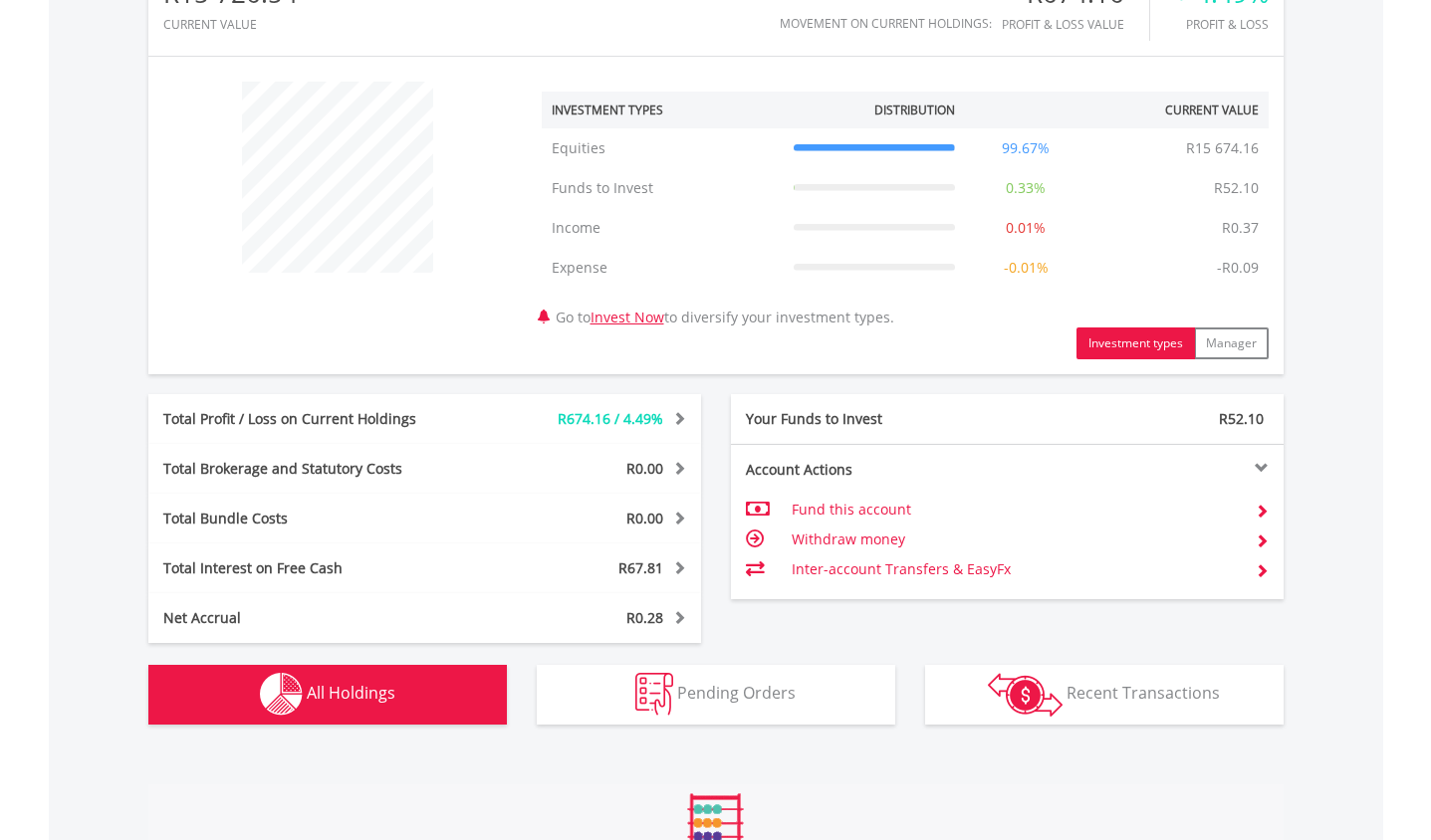 scroll, scrollTop: 1241, scrollLeft: 0, axis: vertical 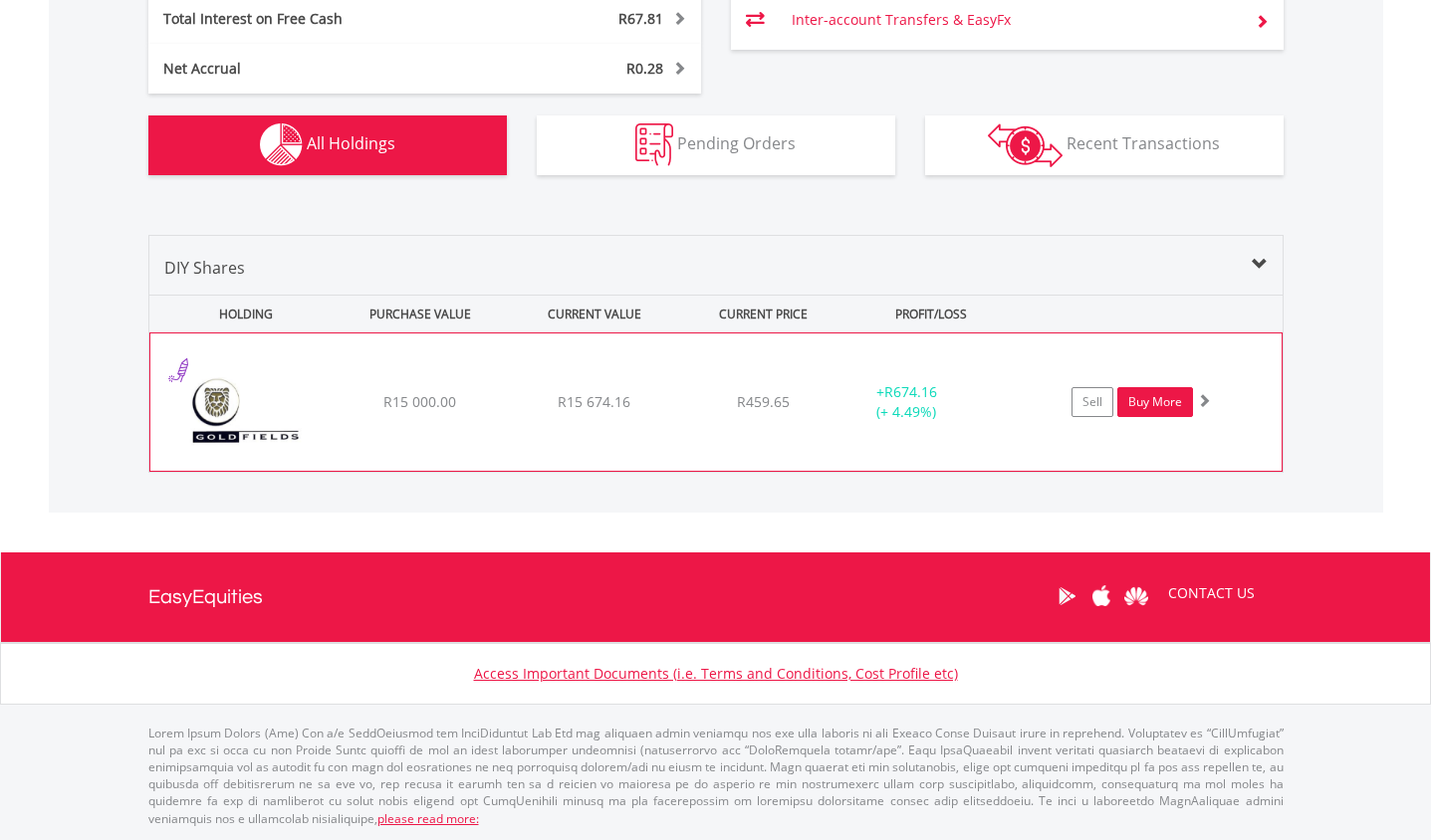 click on "Buy More" at bounding box center [1155, 402] 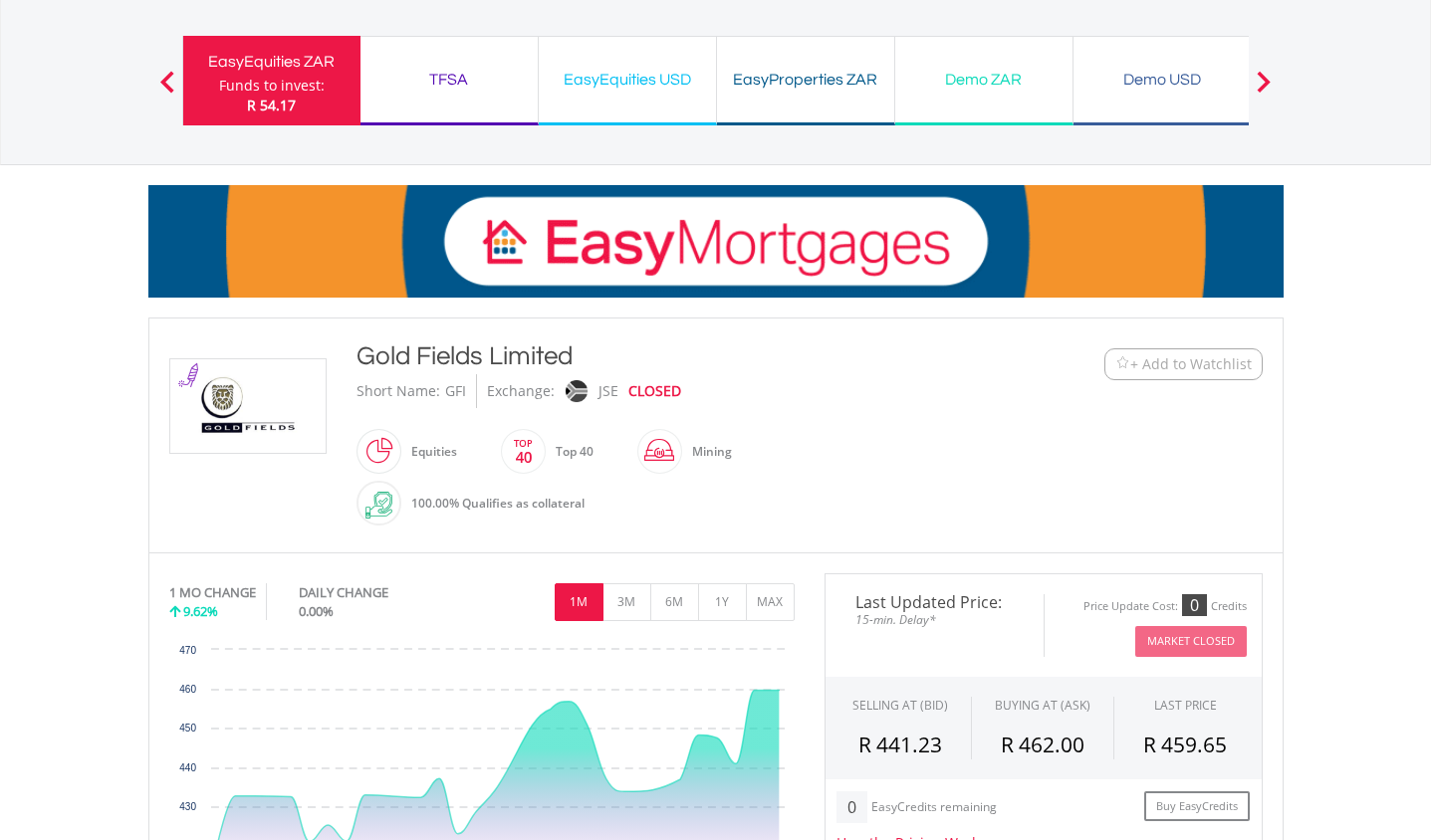 scroll, scrollTop: 61, scrollLeft: 0, axis: vertical 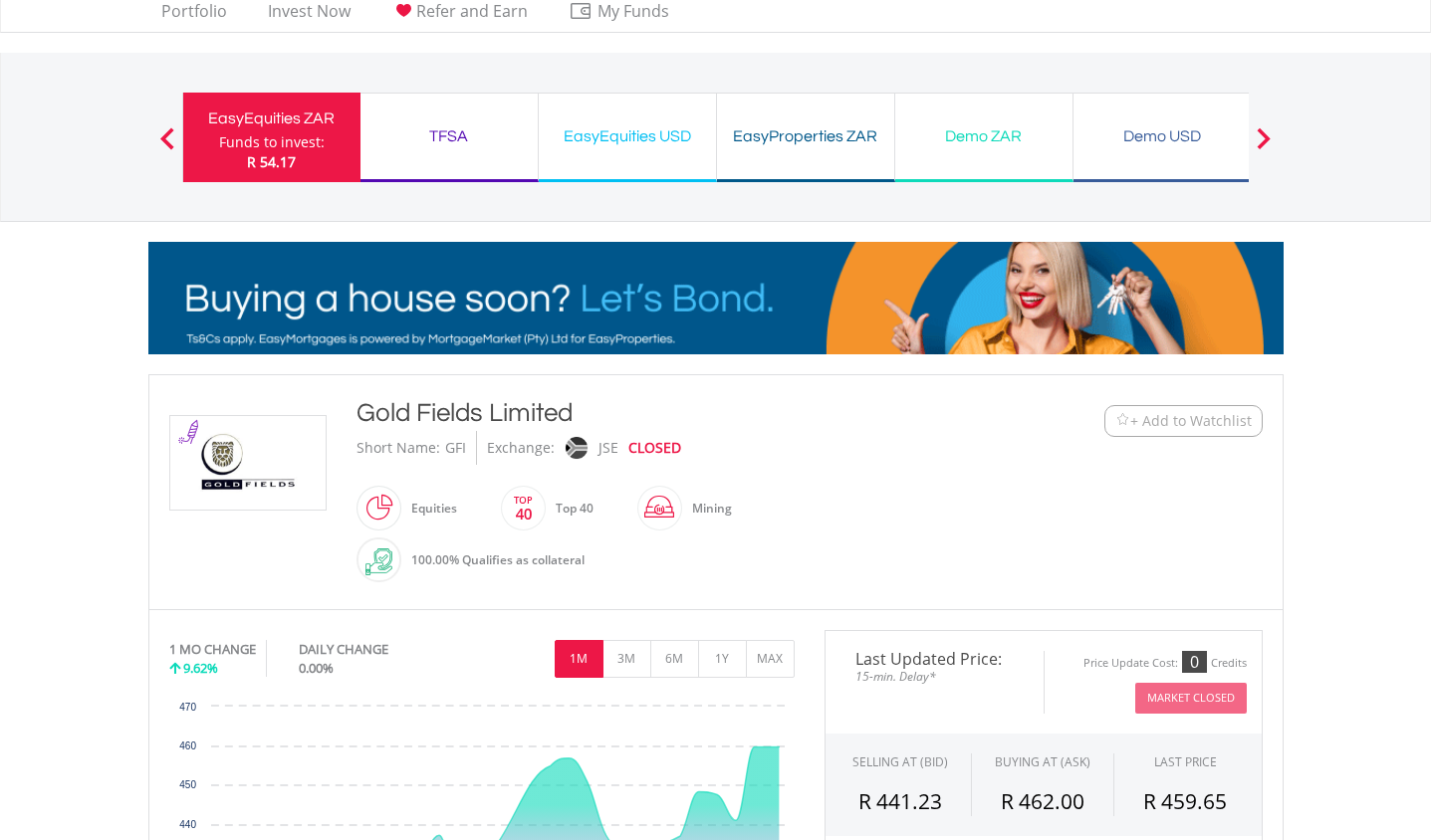click on "EasyEquities ZAR
Funds to invest:
R 54.17" at bounding box center [271, 137] 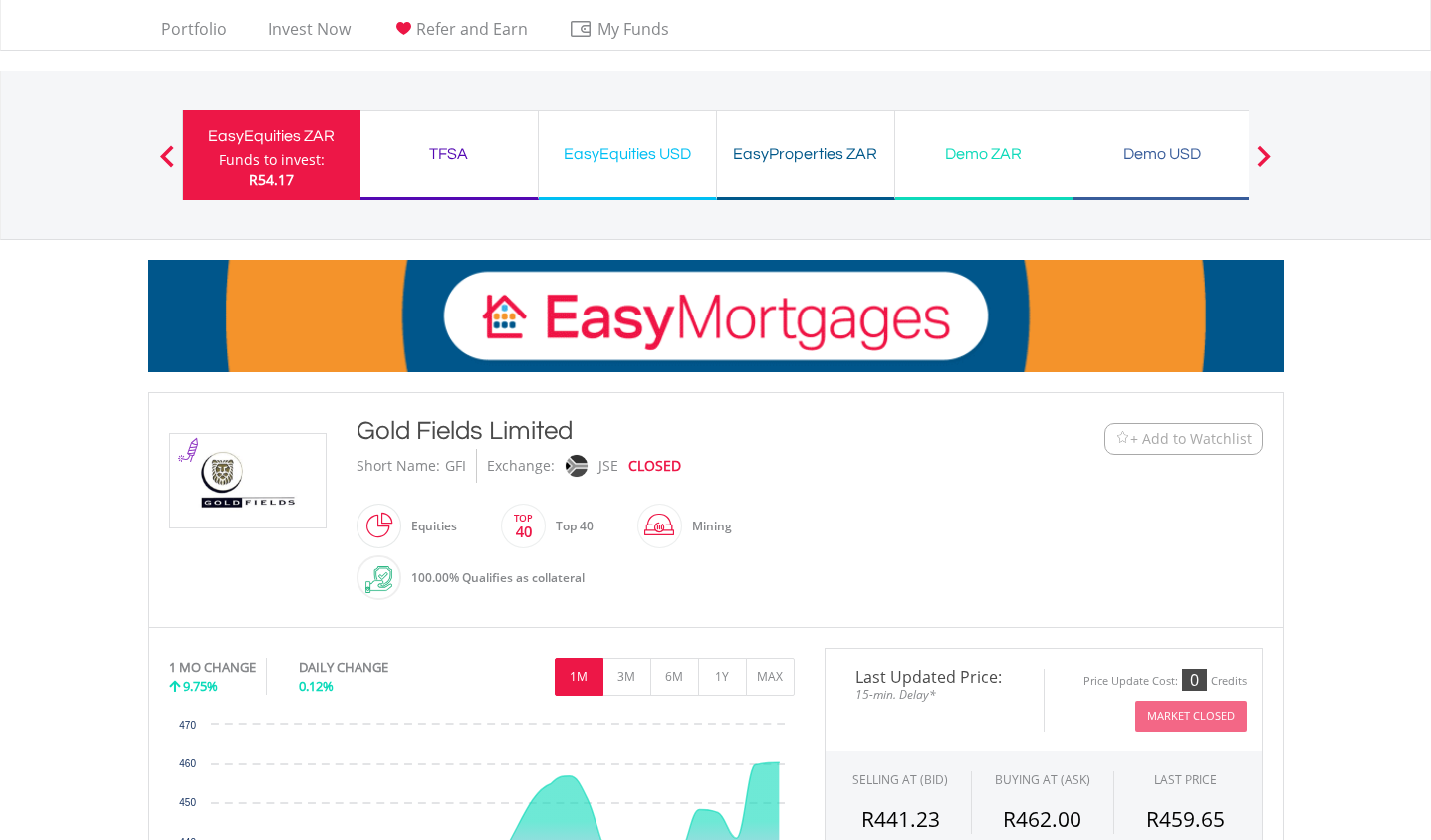 scroll, scrollTop: 0, scrollLeft: 0, axis: both 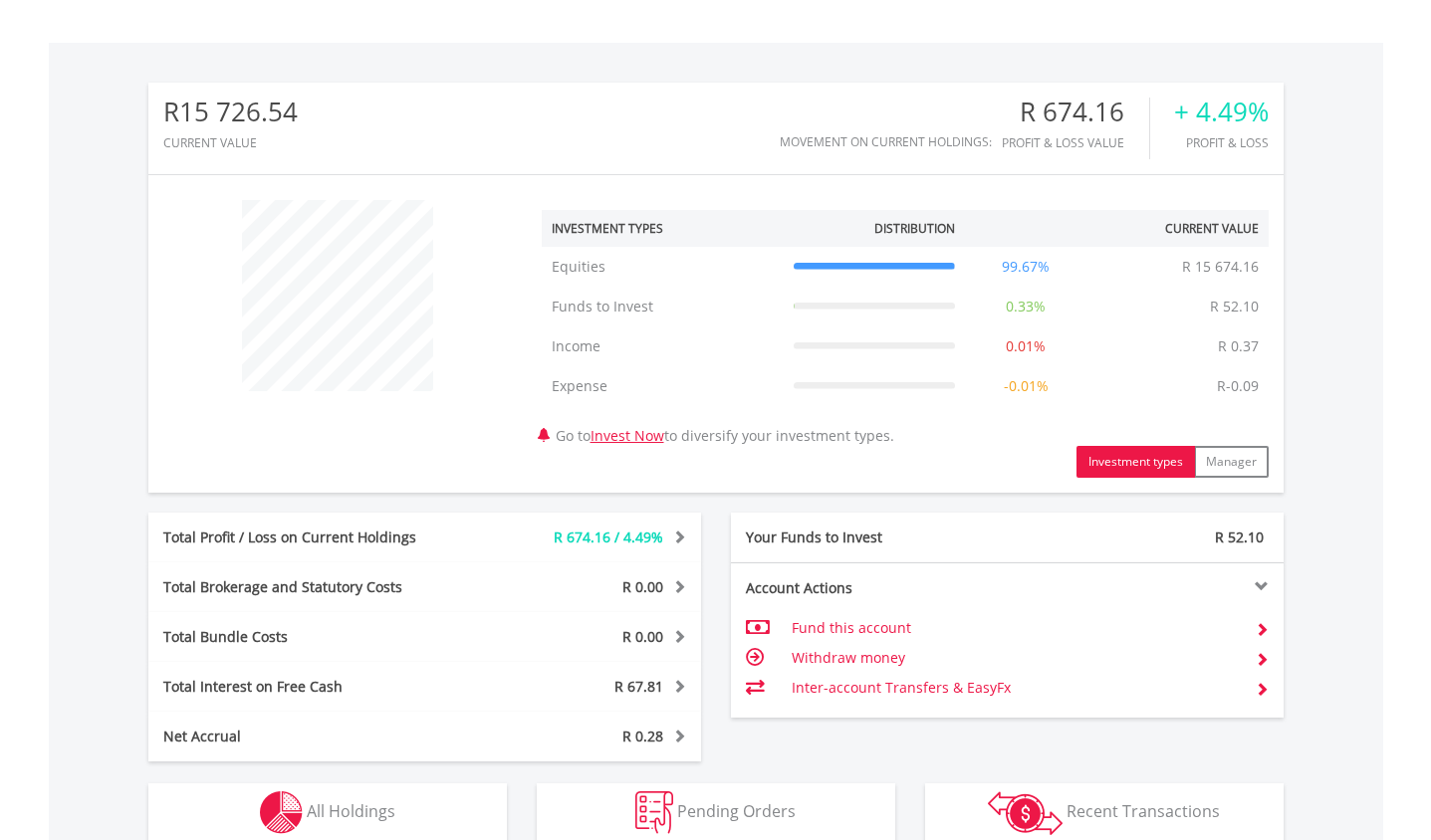 click on "Inter-account Transfers & EasyFx" at bounding box center [1015, 688] 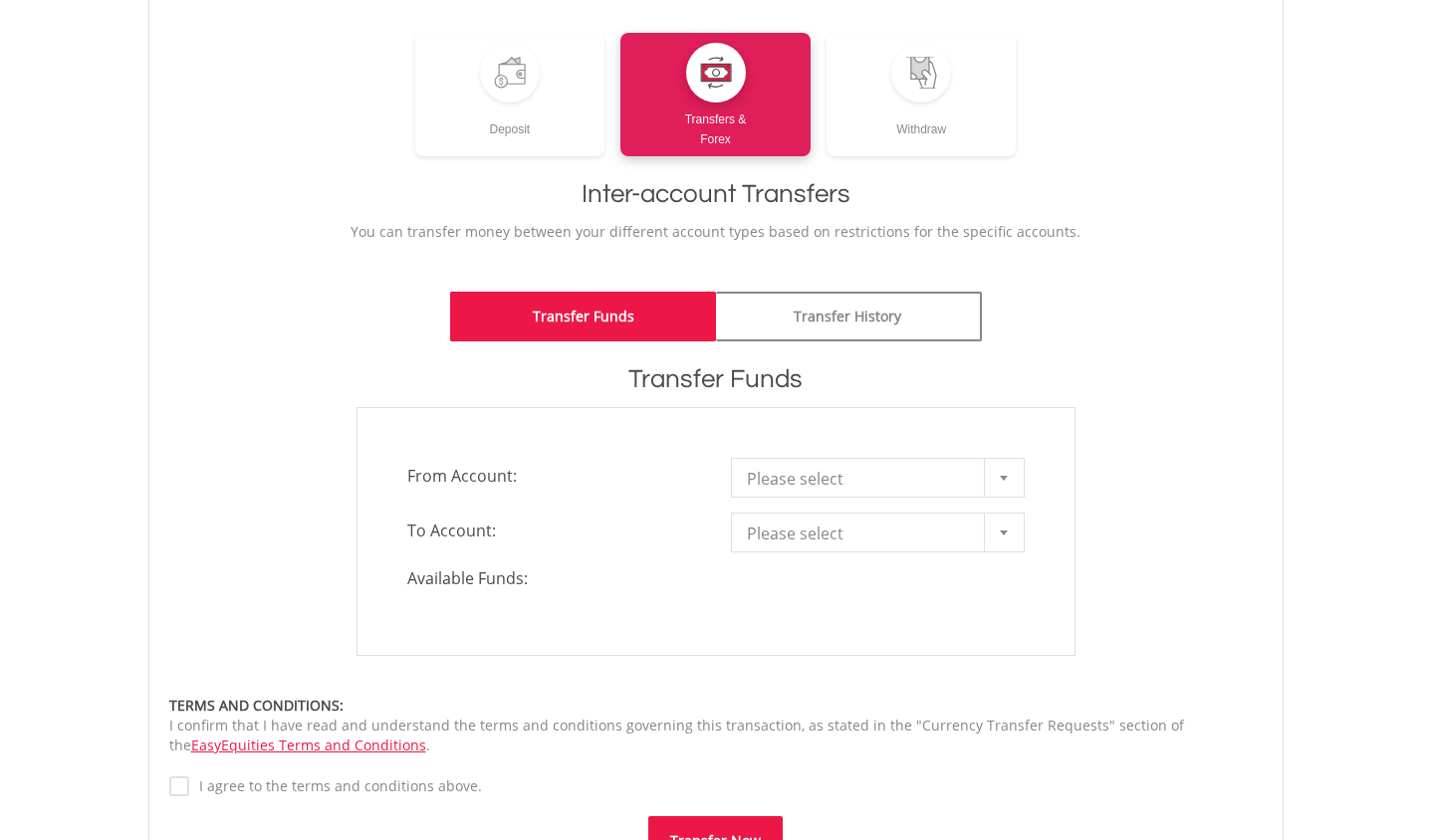 scroll, scrollTop: 279, scrollLeft: 0, axis: vertical 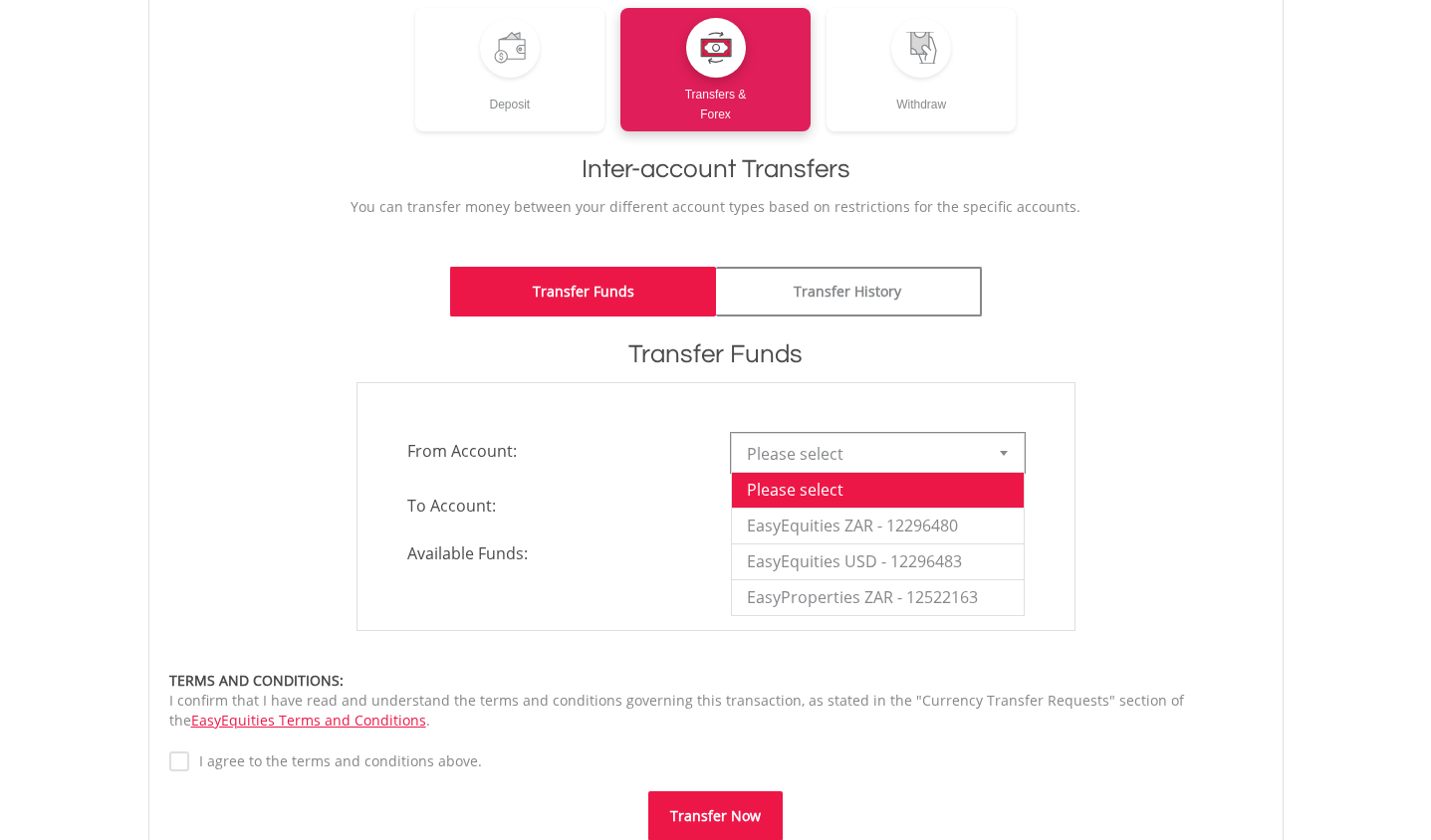 click at bounding box center (1004, 453) 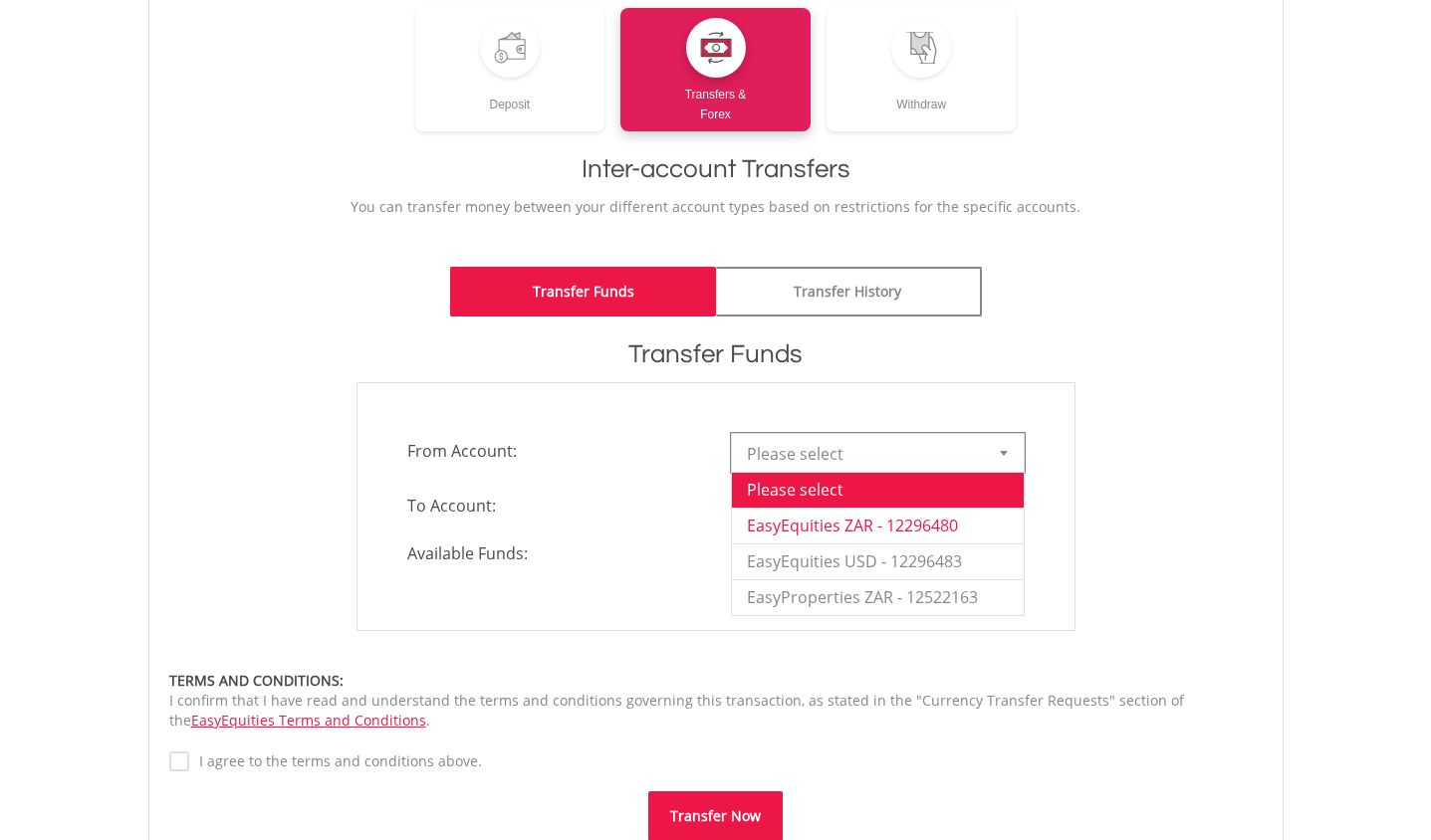 click on "EasyEquities ZAR - 12296480" at bounding box center [877, 525] 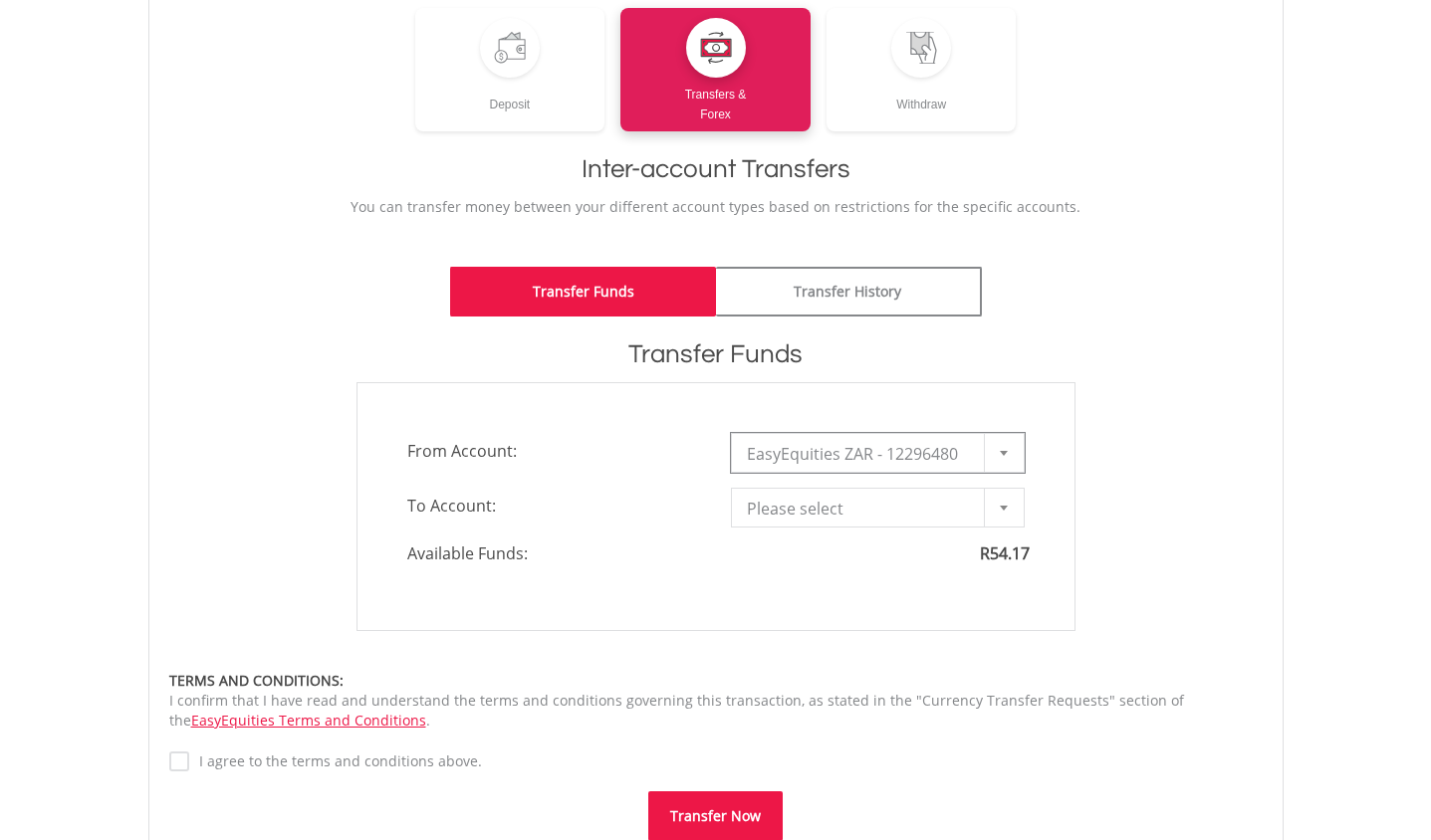 click at bounding box center (1004, 453) 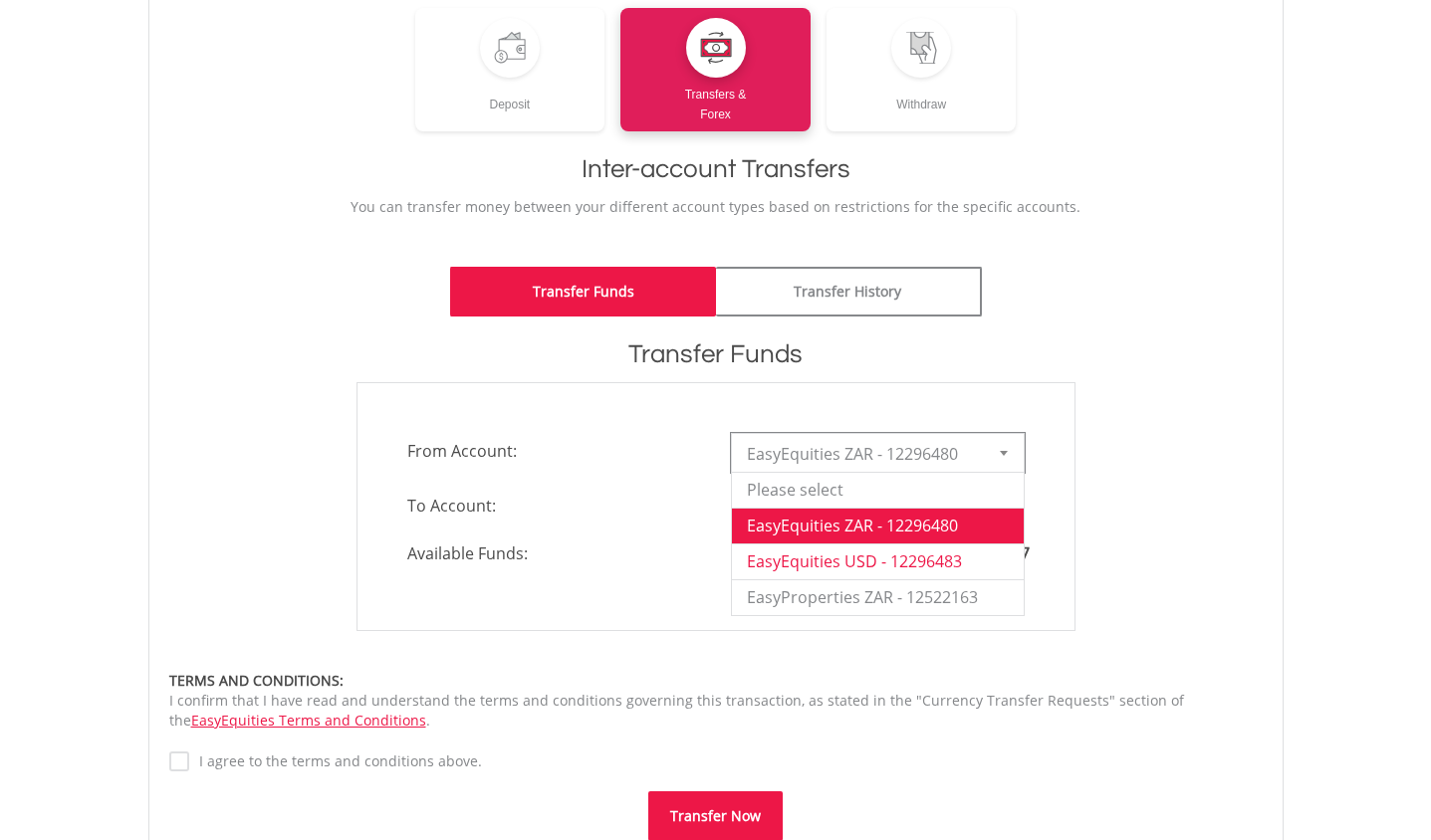 click on "EasyEquities USD - 12296483" at bounding box center (877, 561) 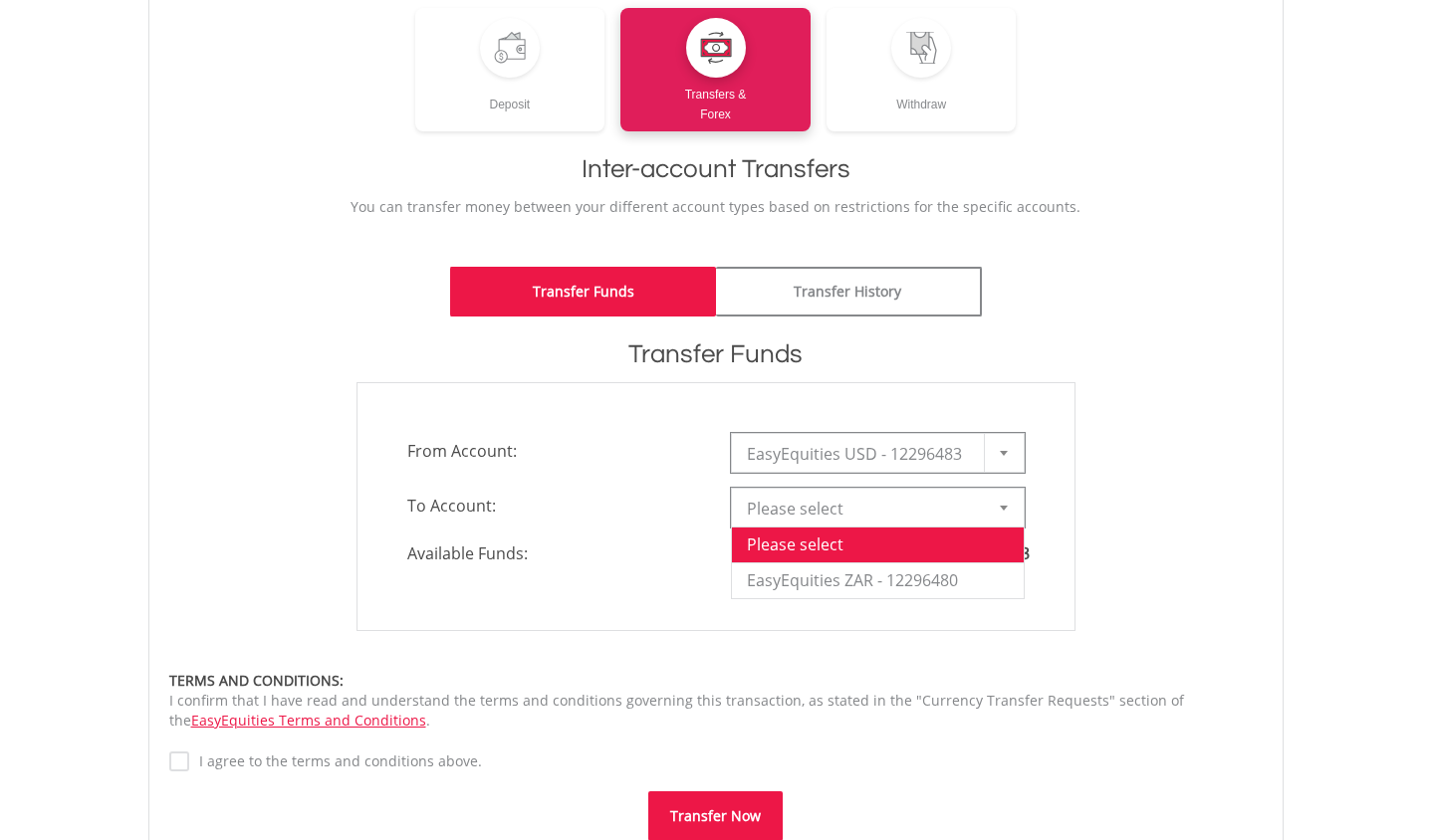 click at bounding box center [1004, 508] 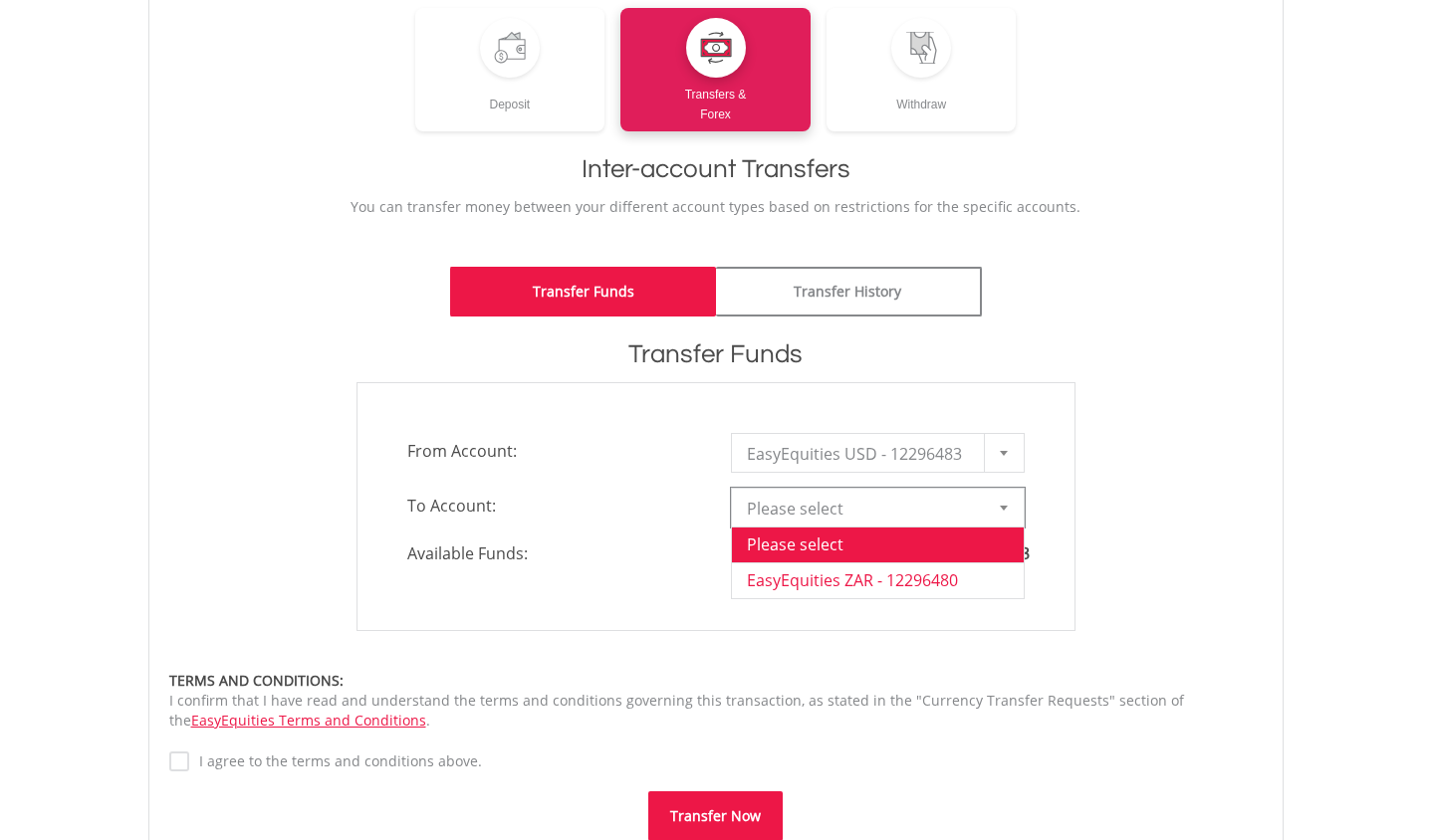 click on "EasyEquities ZAR - 12296480" at bounding box center (877, 580) 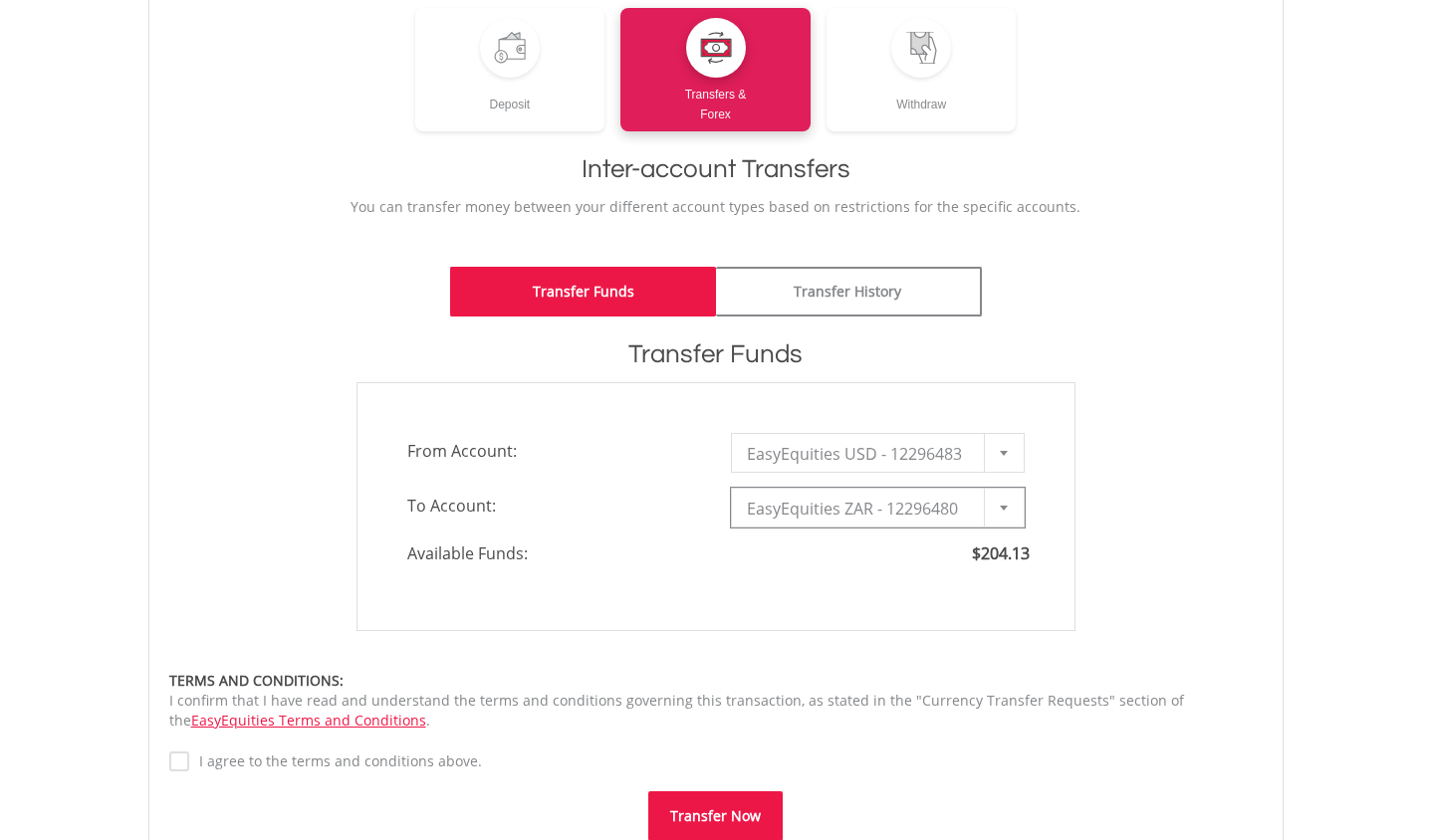 type on "*" 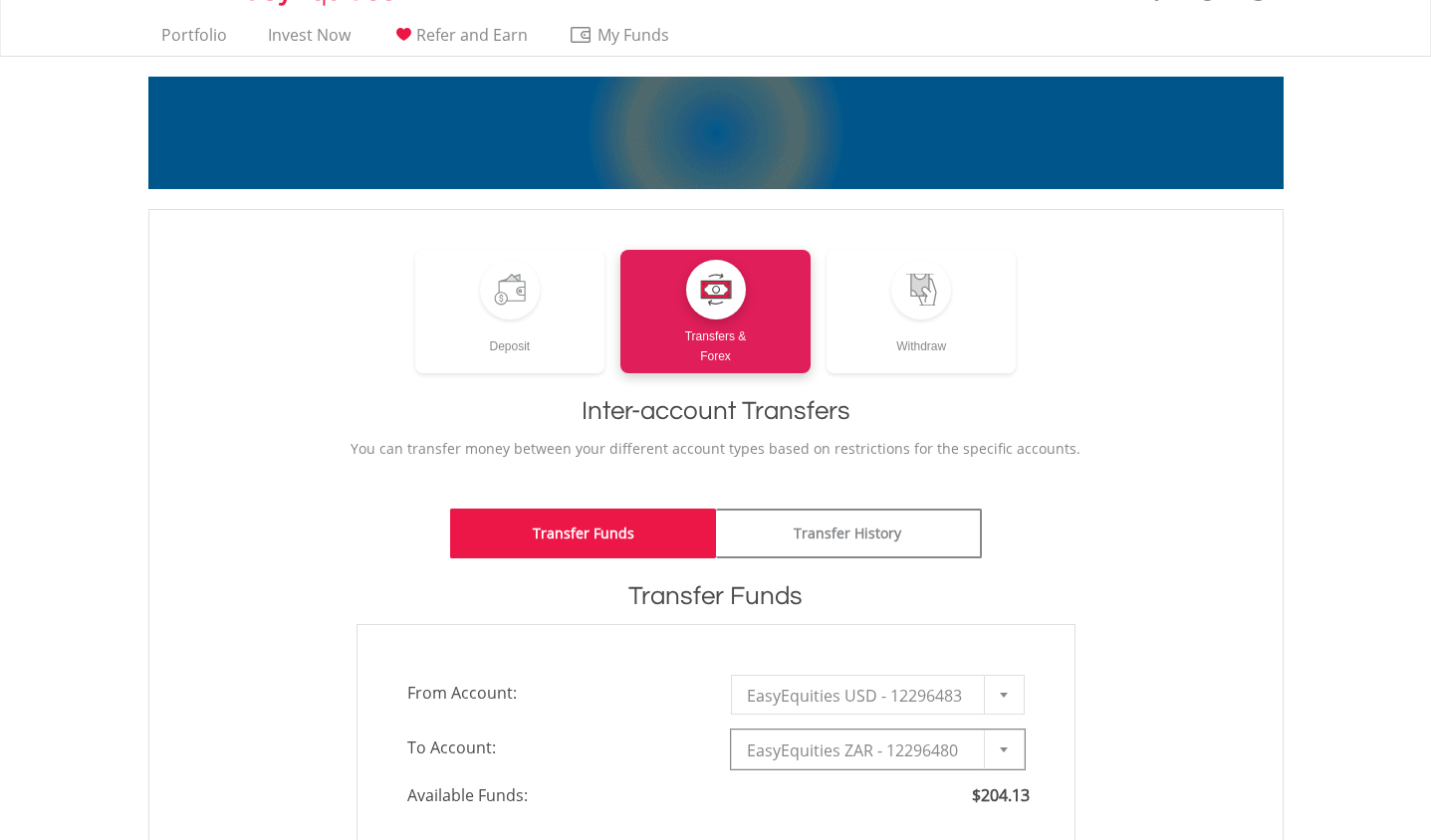 scroll, scrollTop: 0, scrollLeft: 0, axis: both 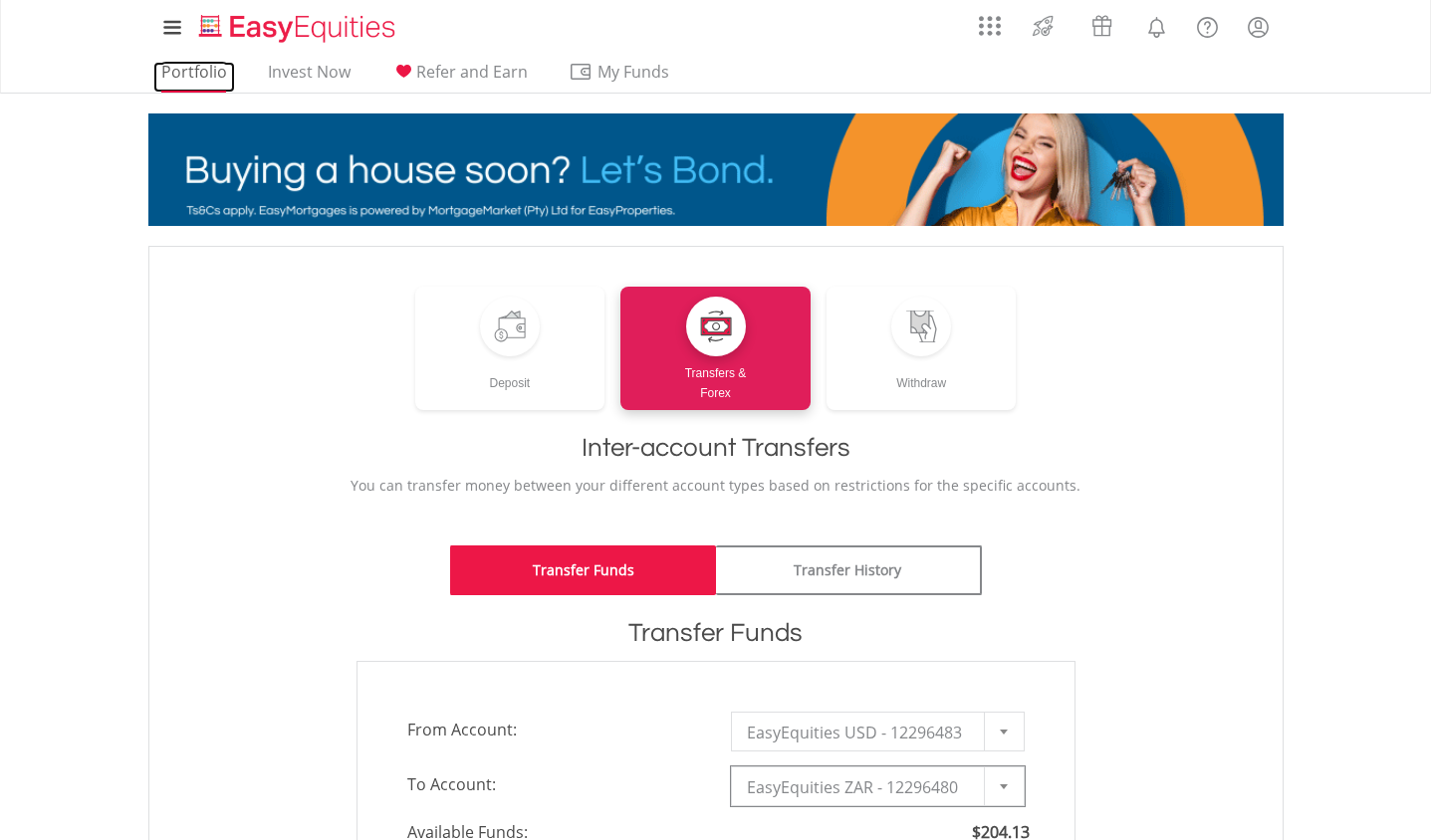 click on "Portfolio" at bounding box center [194, 77] 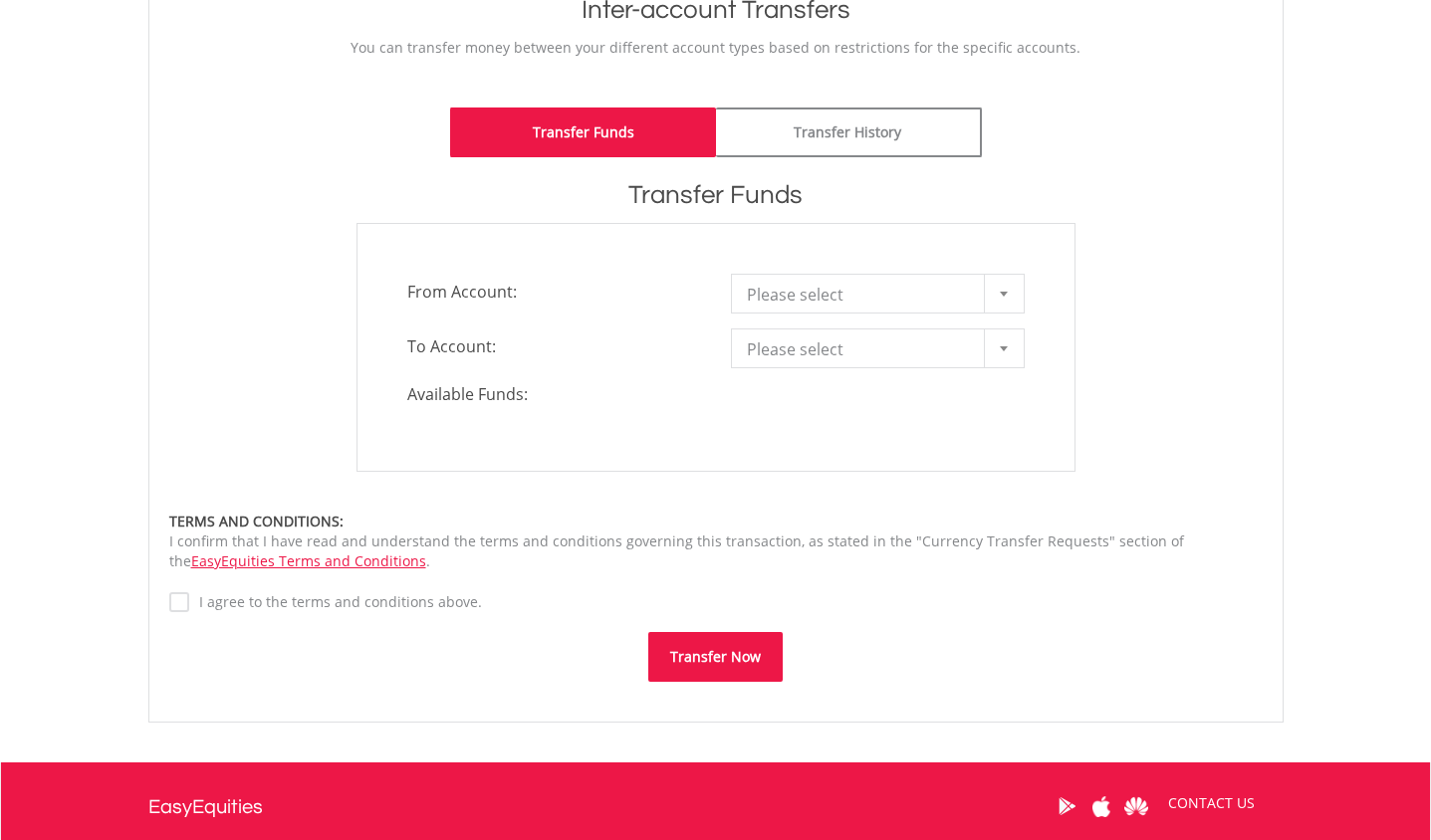 scroll, scrollTop: 440, scrollLeft: 0, axis: vertical 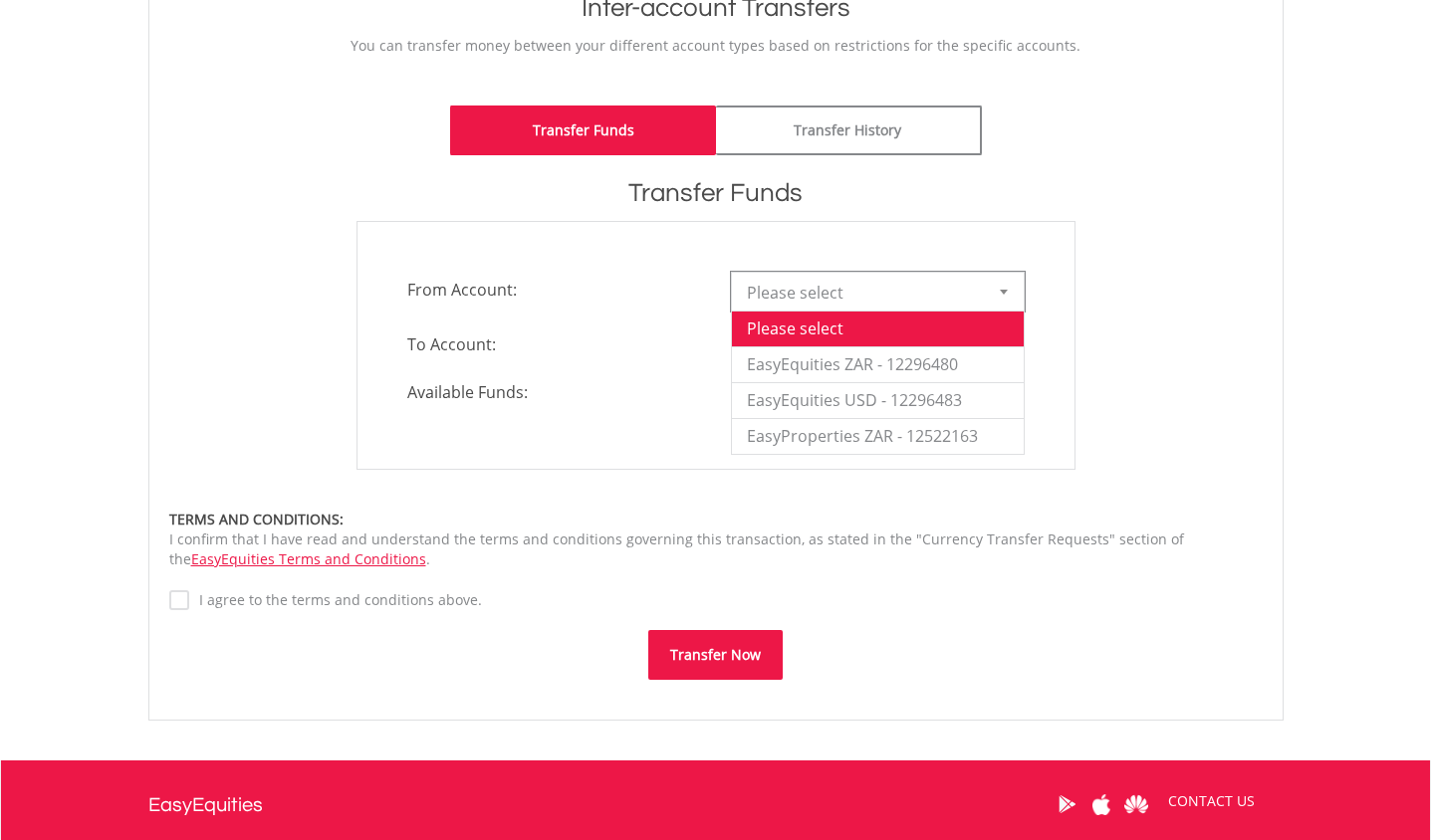 click at bounding box center (1004, 292) 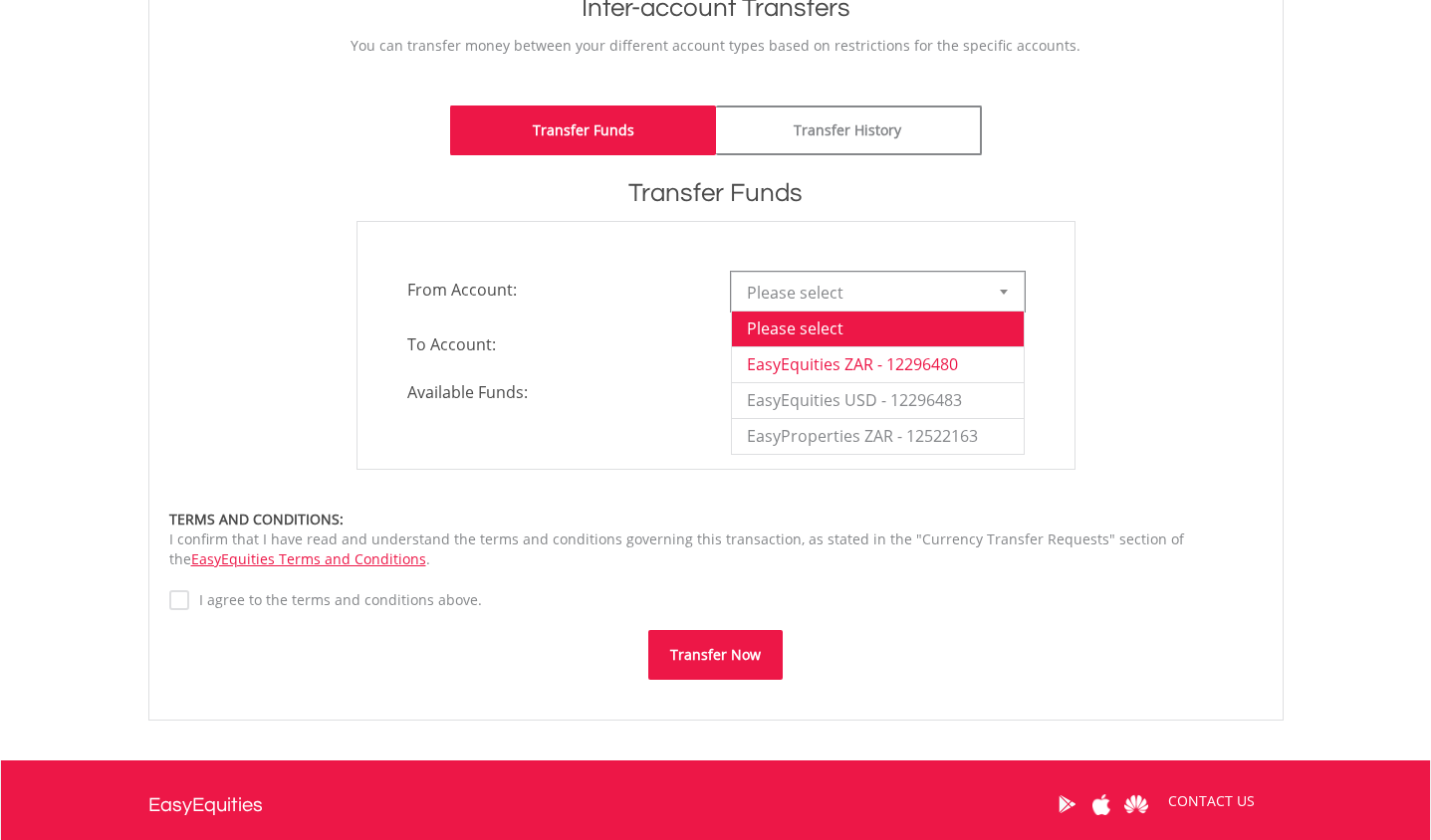 click on "EasyEquities ZAR - 12296480" at bounding box center (877, 364) 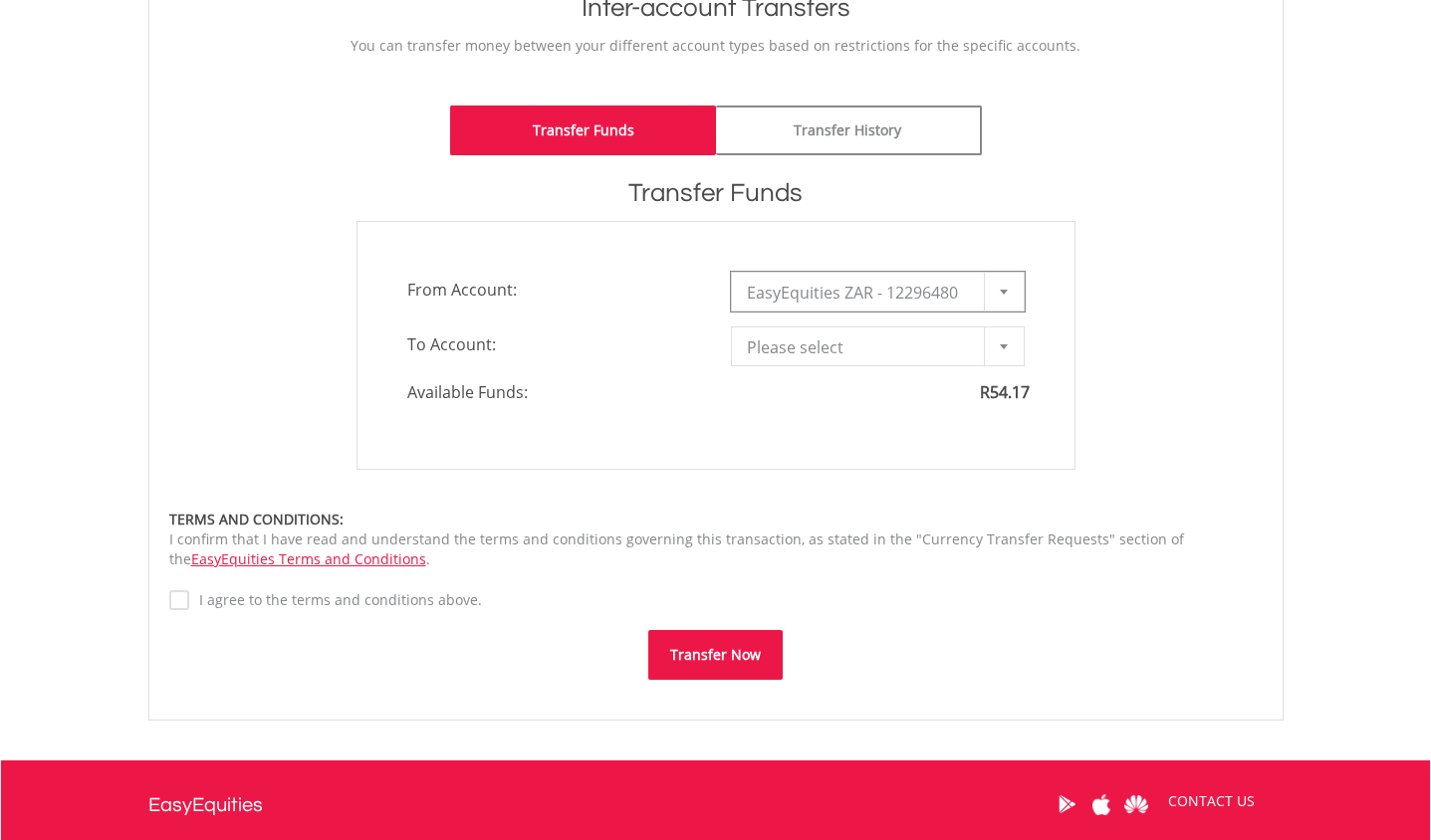 click at bounding box center (1004, 292) 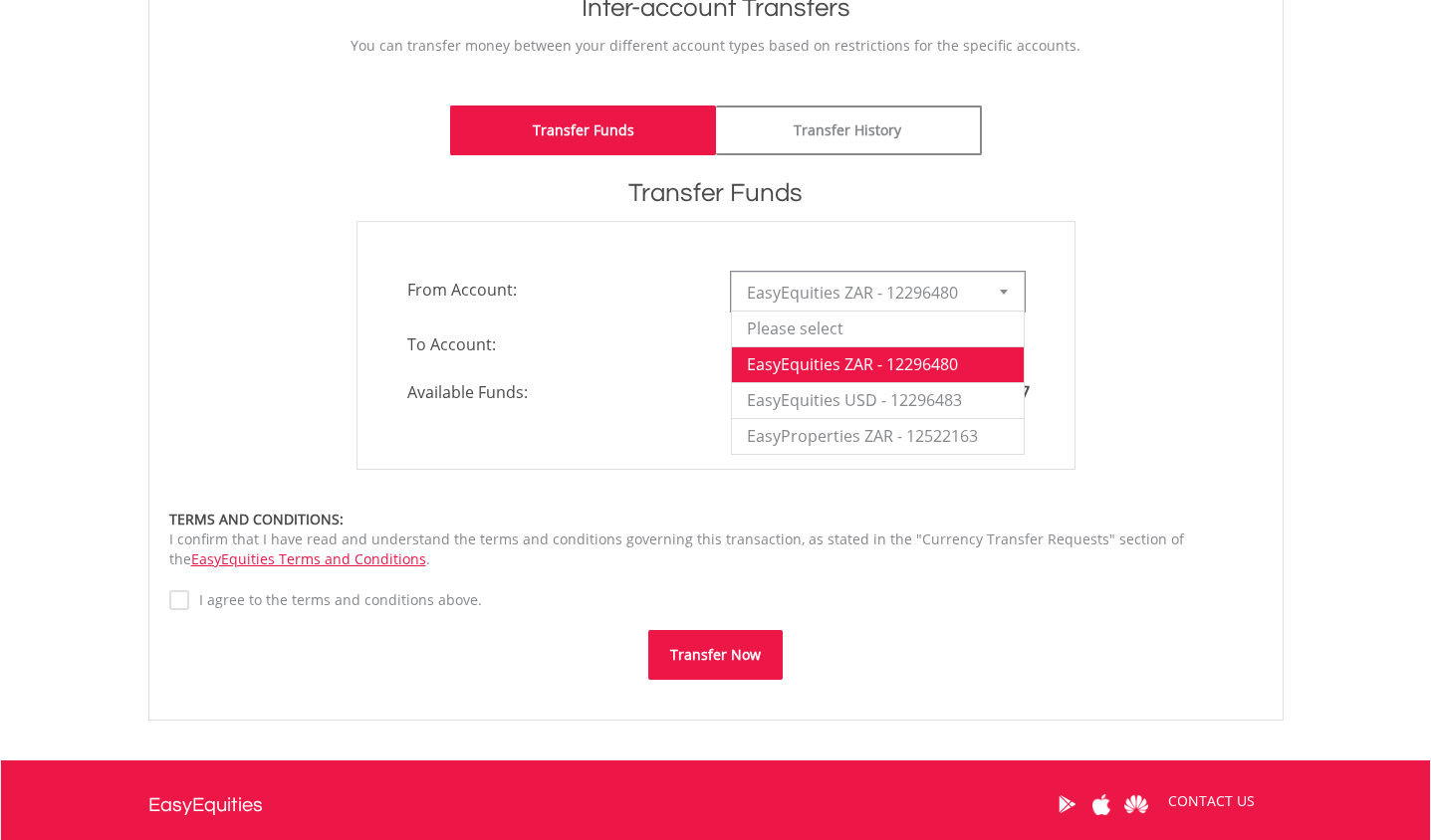 click on "**********" at bounding box center (716, 345) 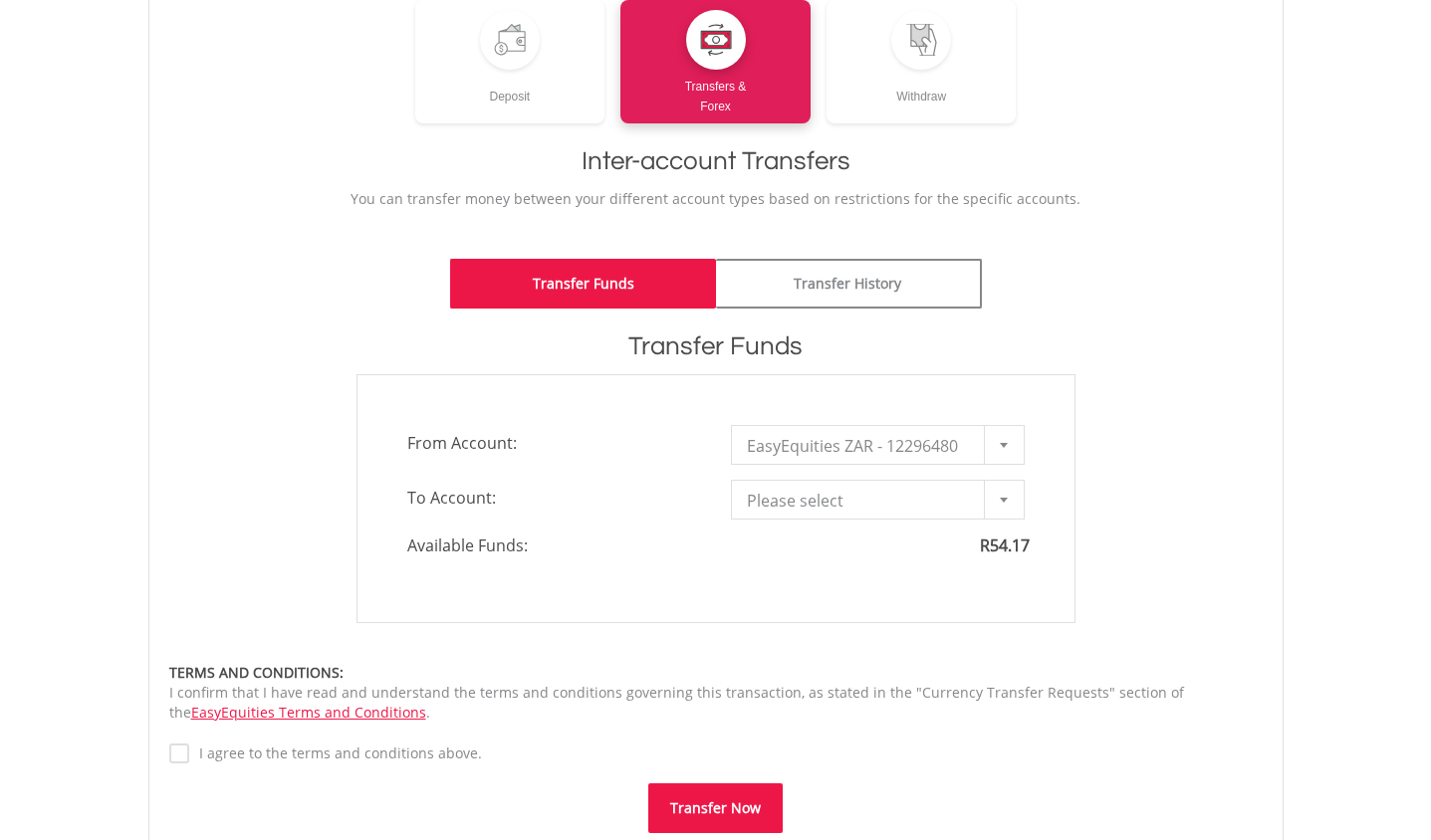 scroll, scrollTop: 0, scrollLeft: 0, axis: both 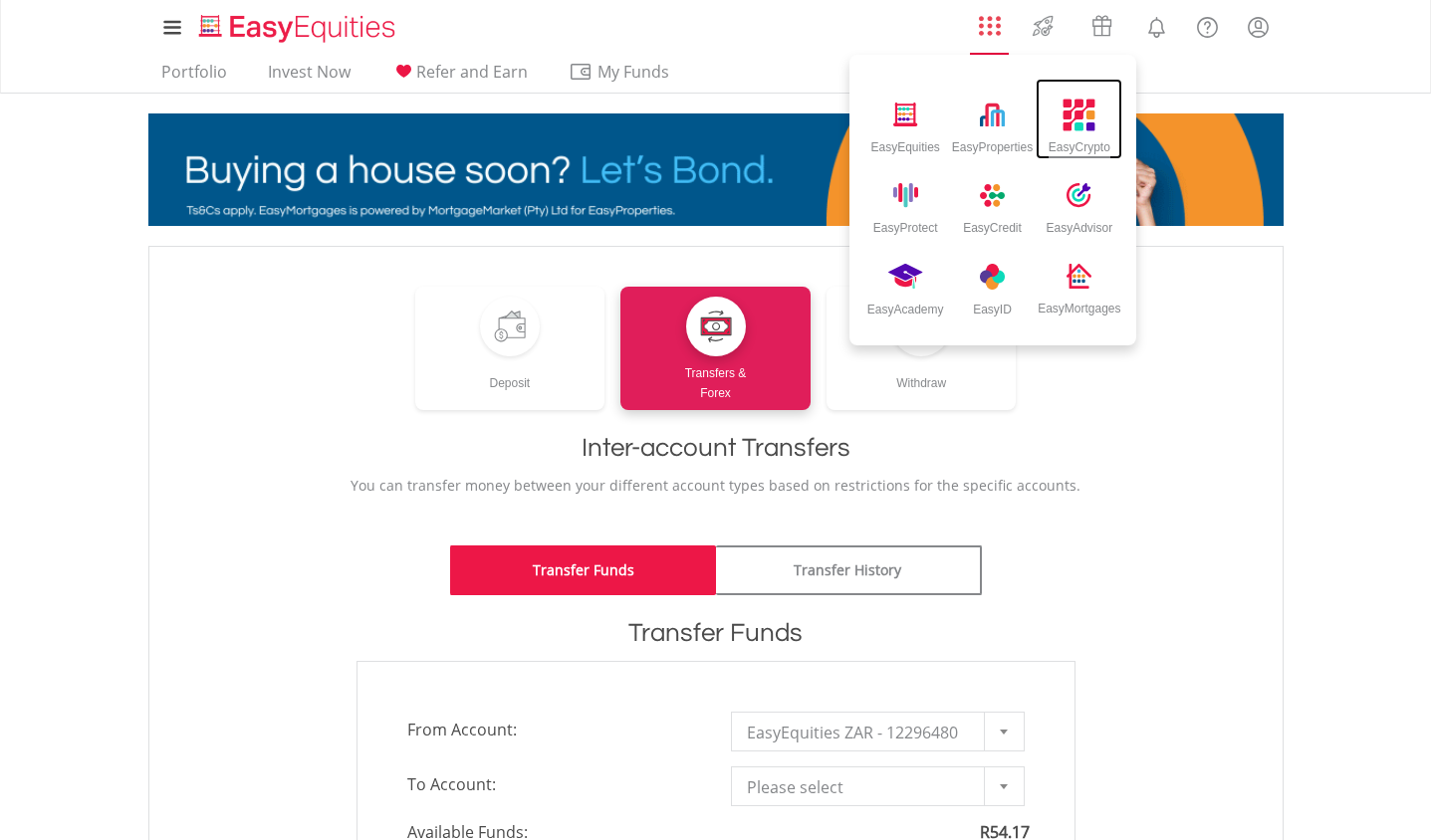 click at bounding box center [1079, 114] 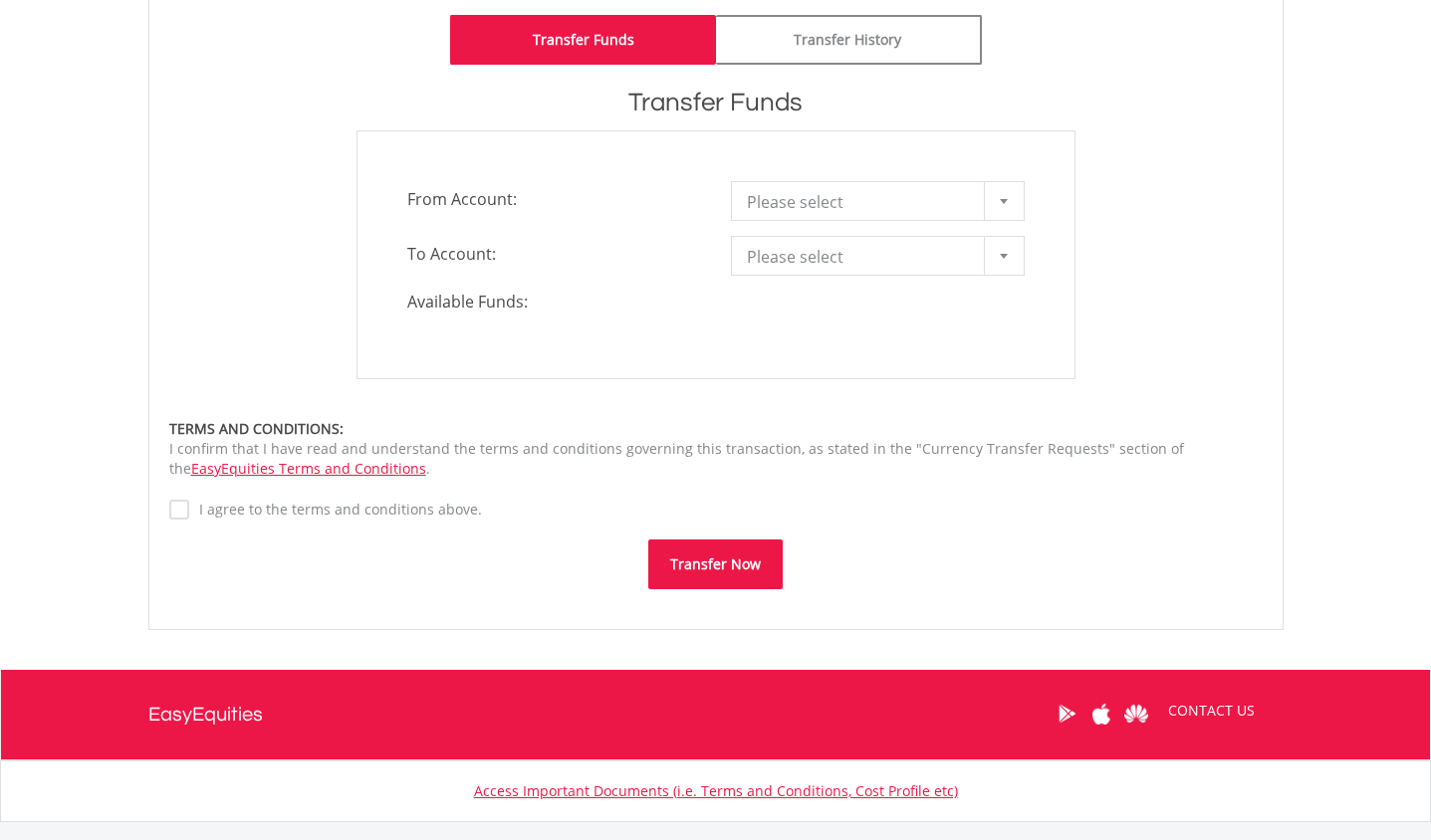 scroll, scrollTop: 552, scrollLeft: 0, axis: vertical 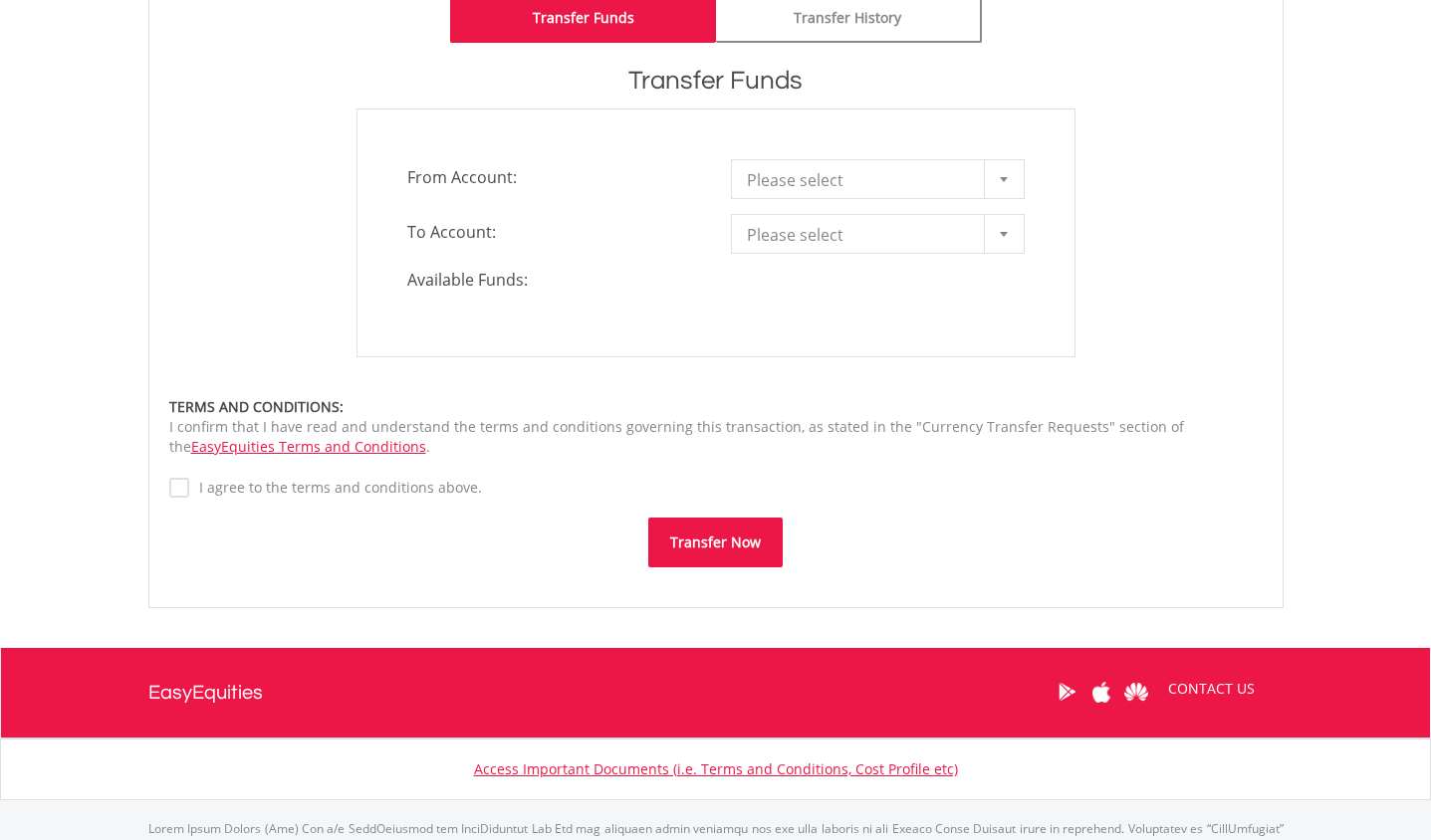 click at bounding box center [1004, 179] 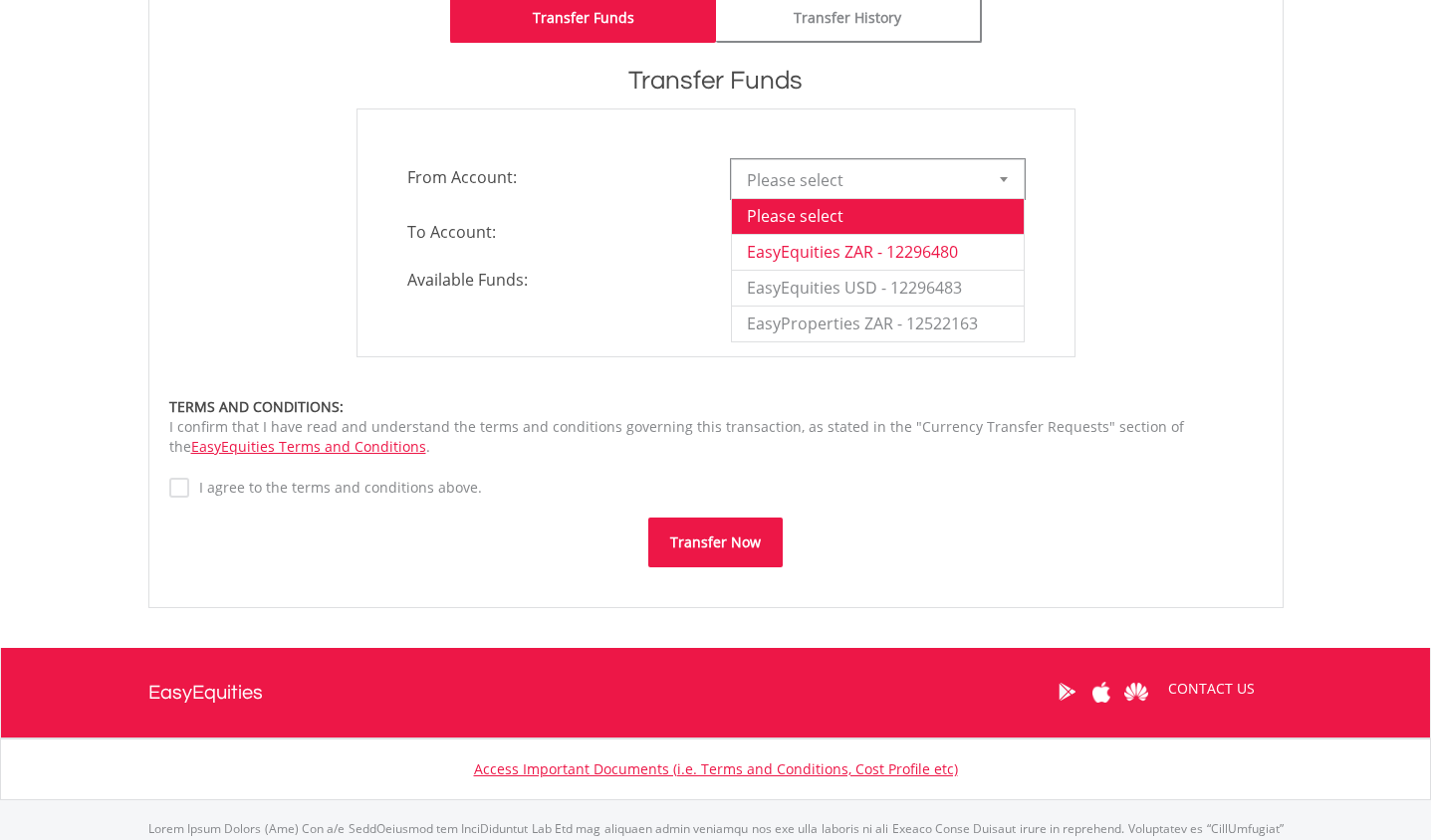 click on "EasyEquities ZAR - 12296480" at bounding box center (877, 252) 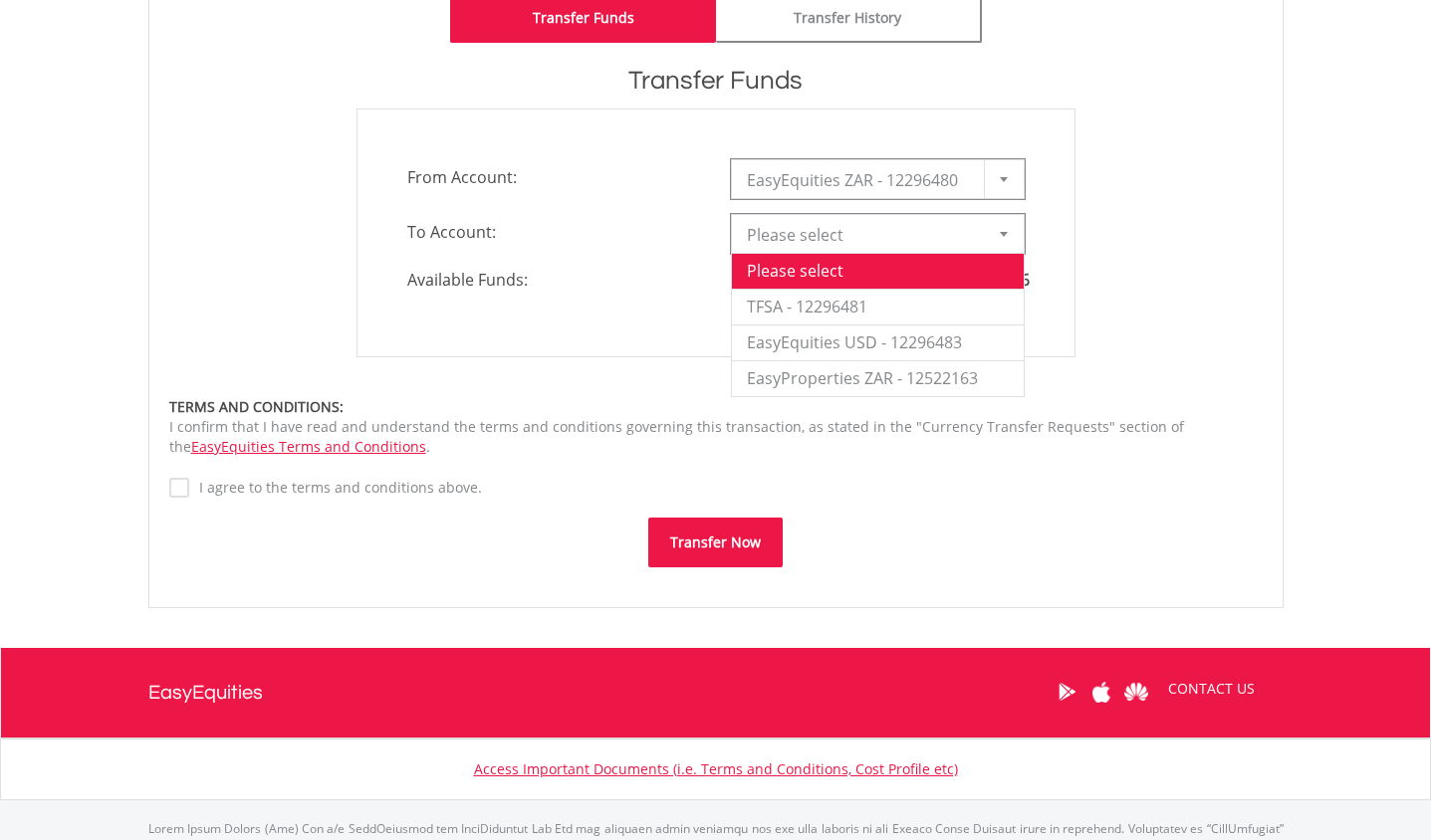 click at bounding box center (1004, 234) 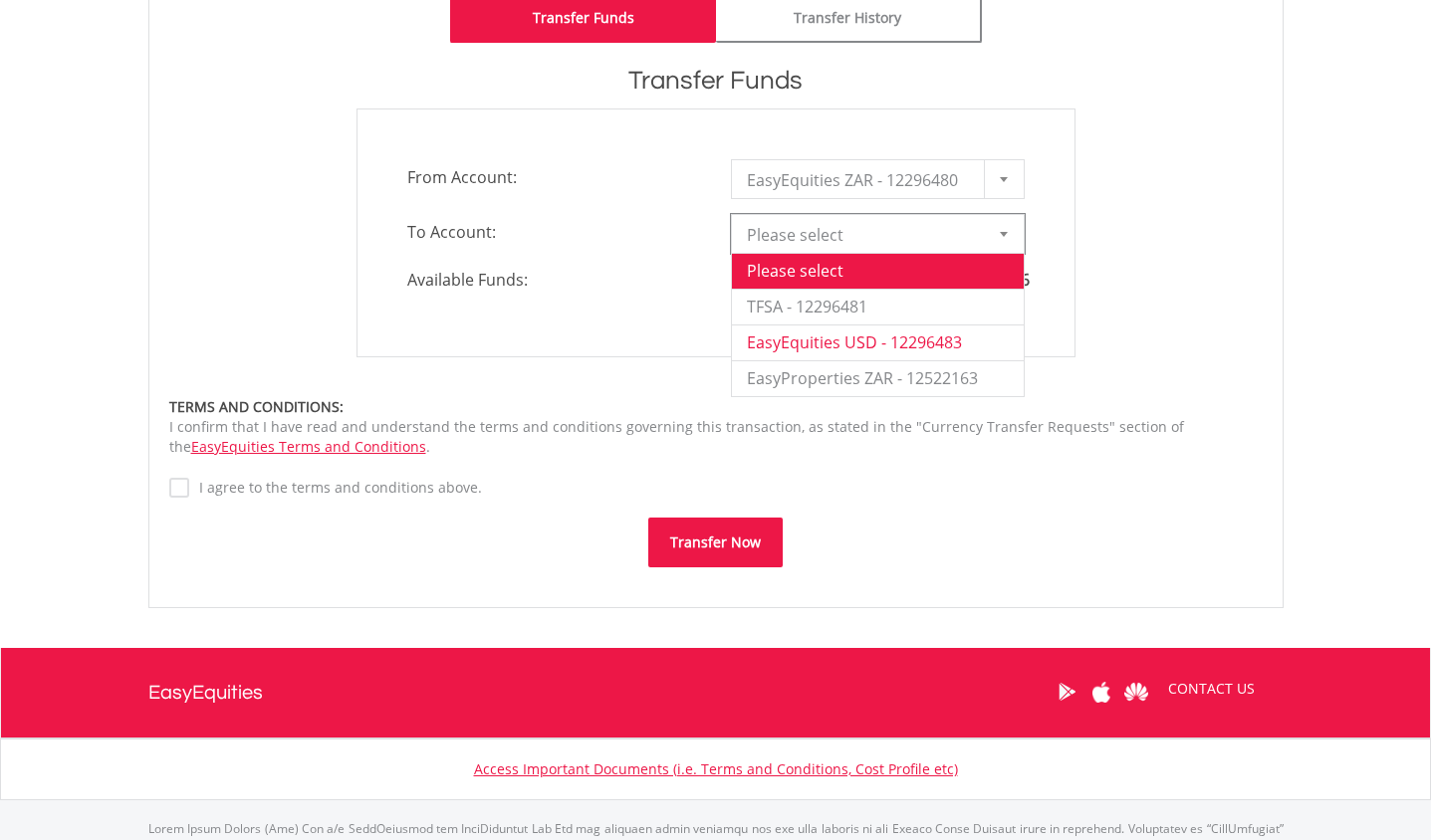click on "EasyEquities USD - 12296483" at bounding box center (877, 342) 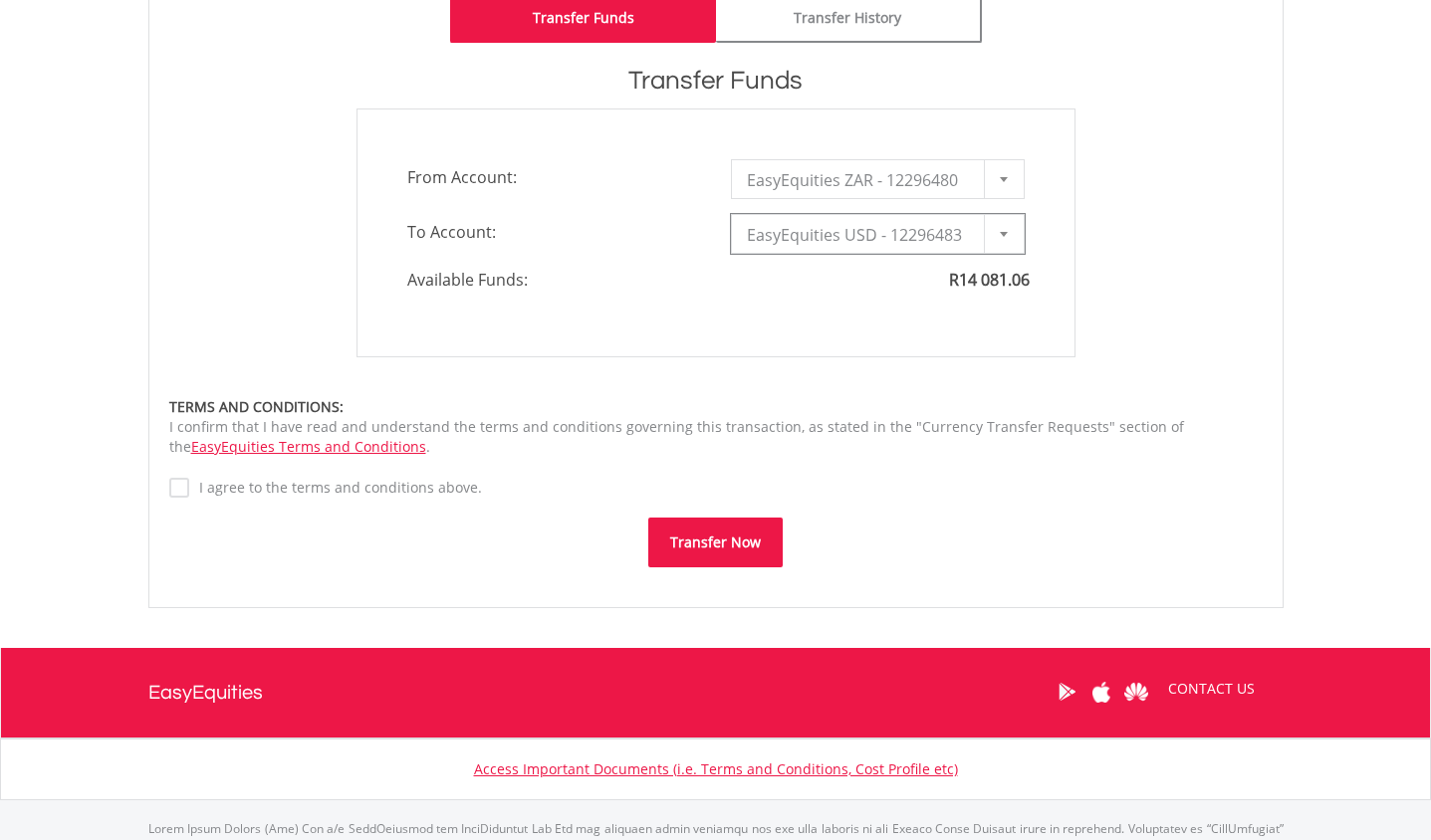 type on "*" 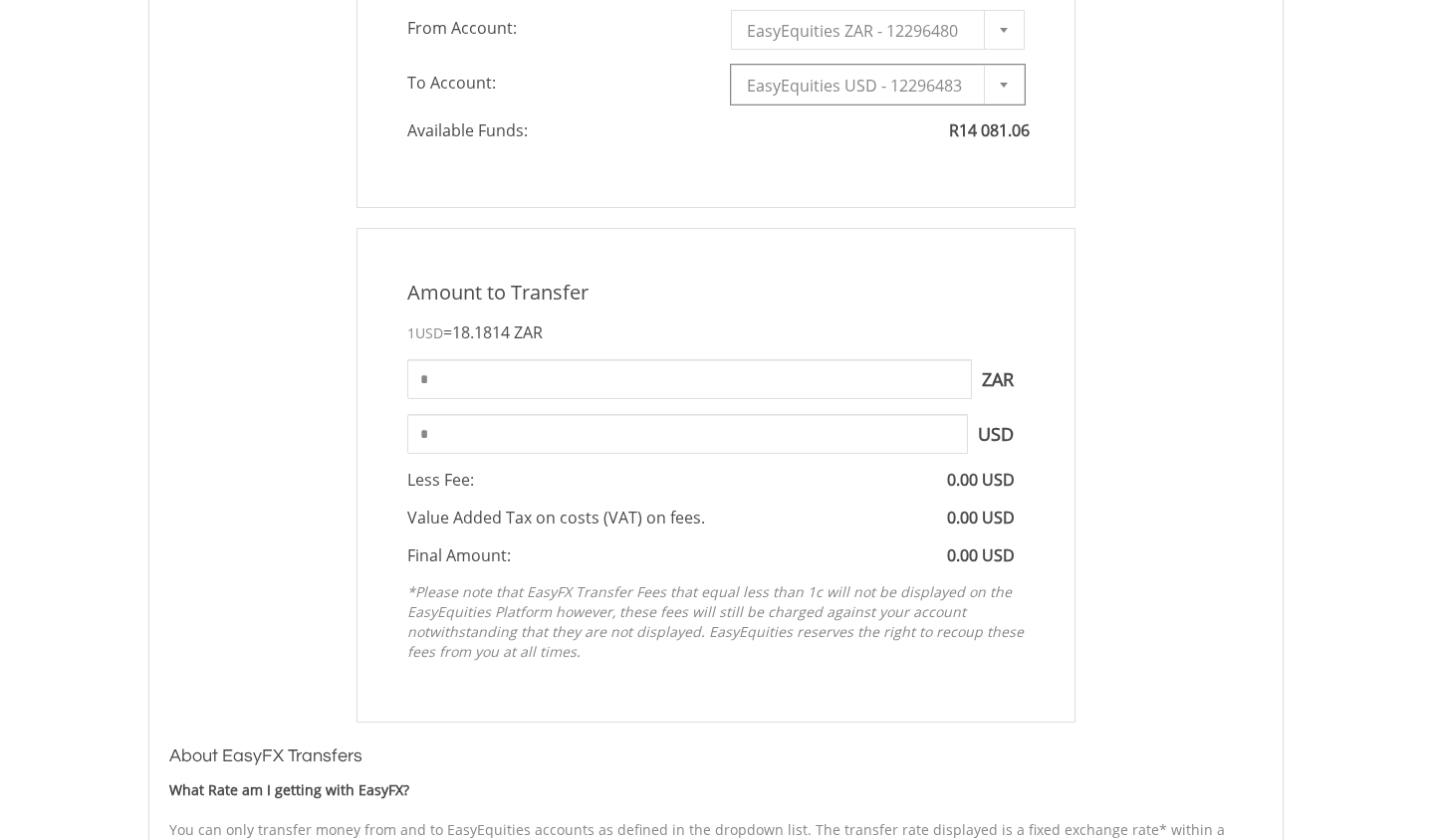 scroll, scrollTop: 740, scrollLeft: 0, axis: vertical 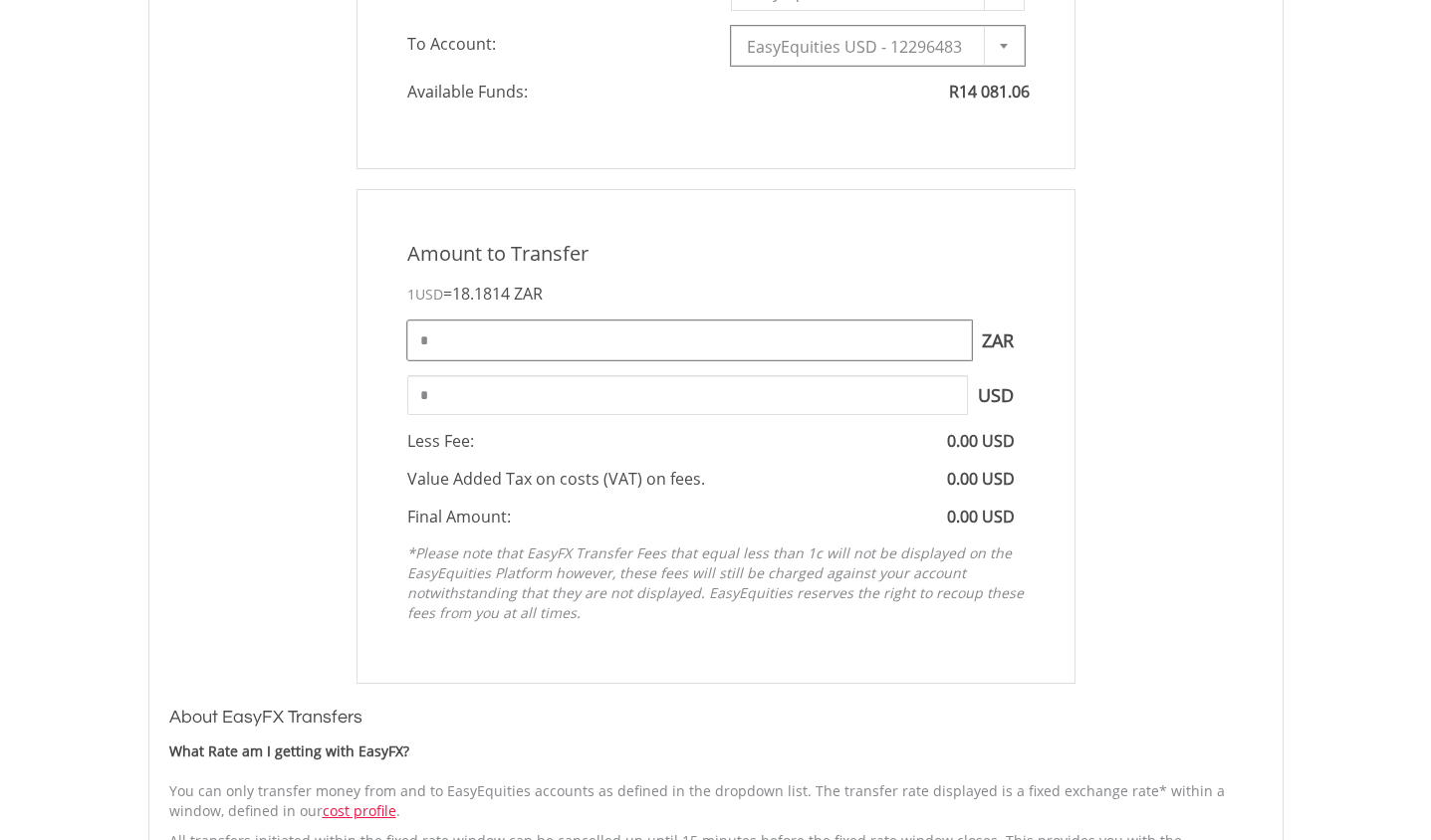 click on "*" at bounding box center (689, 340) 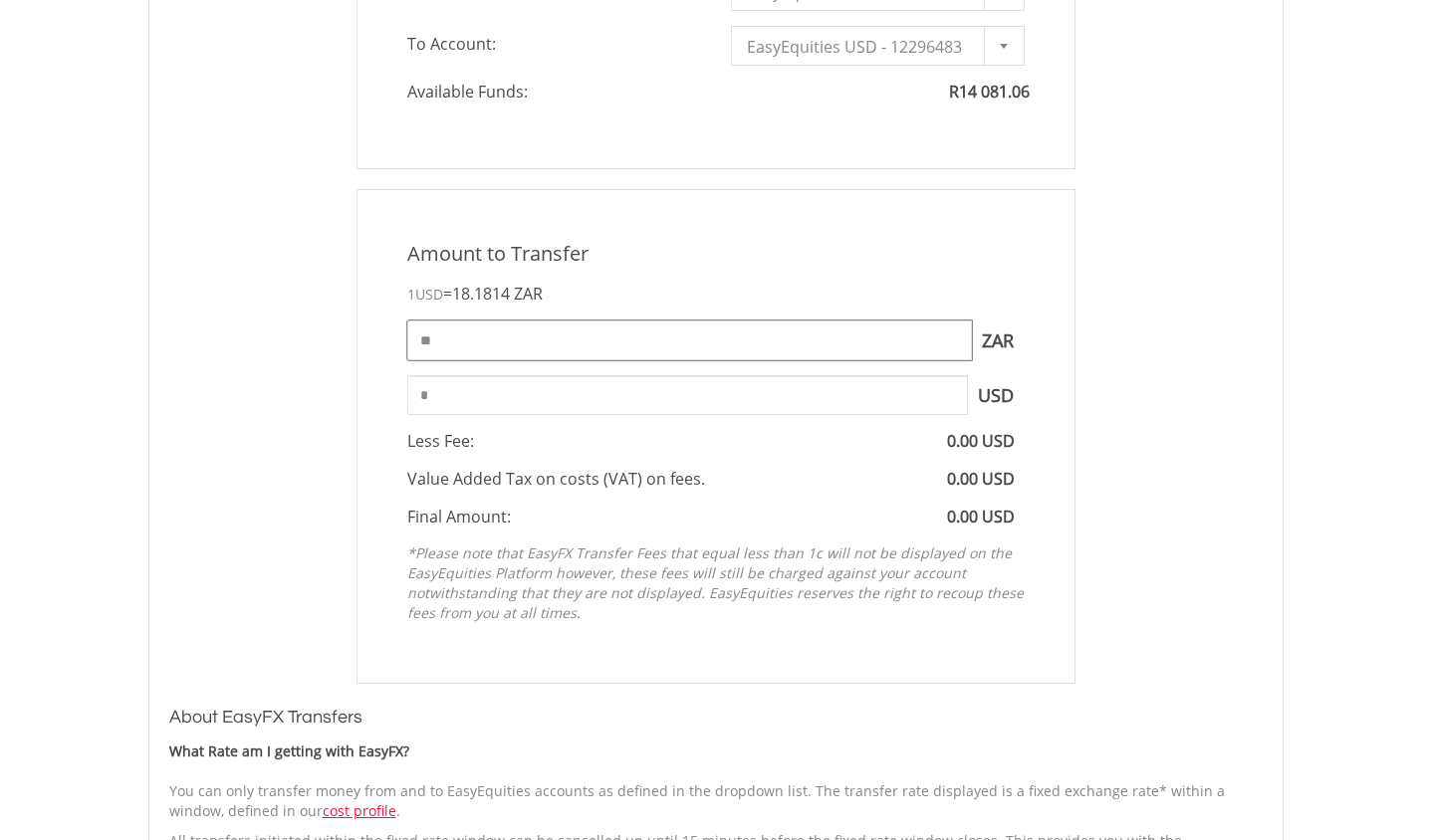 type on "*" 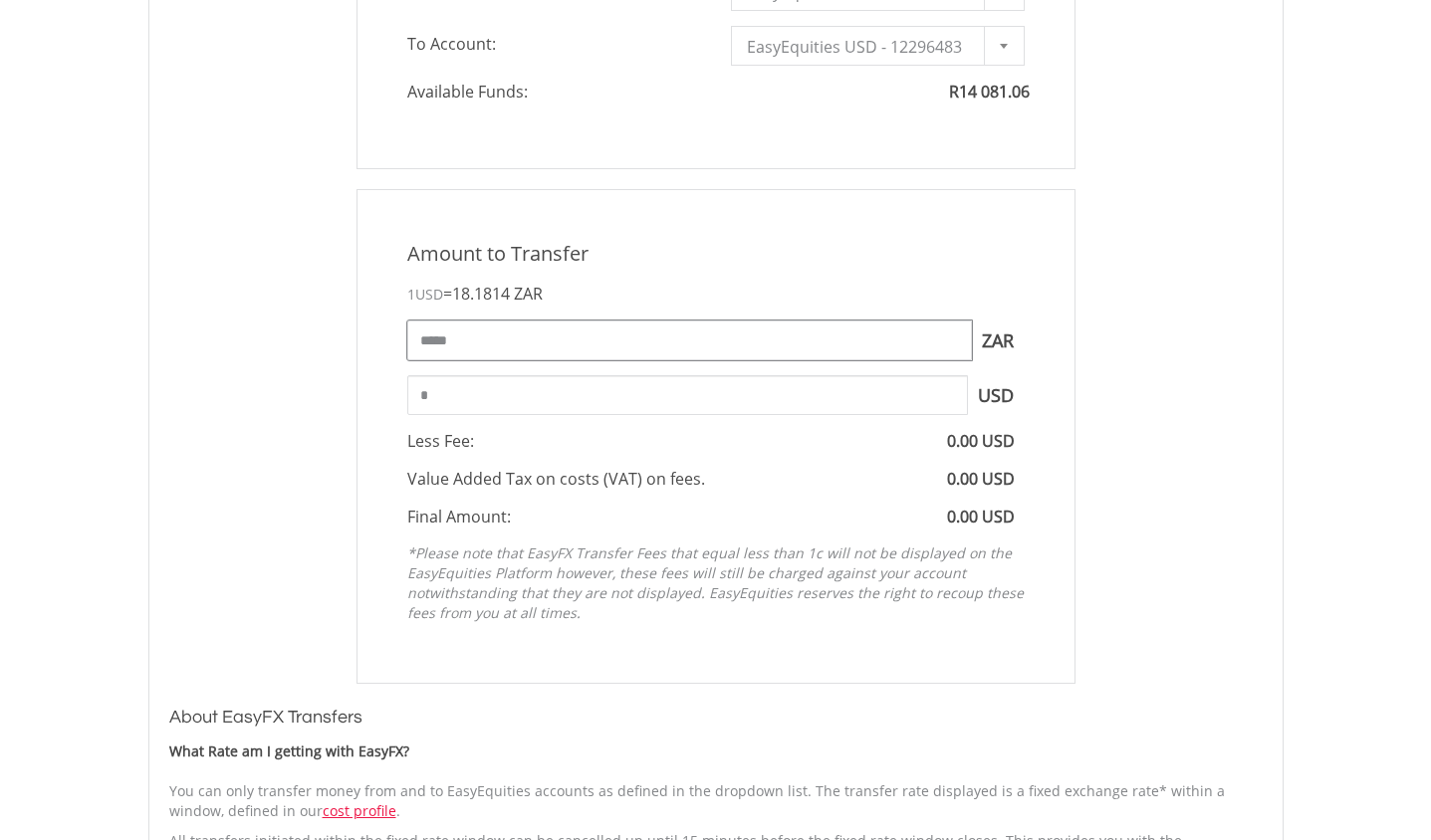 type on "*****" 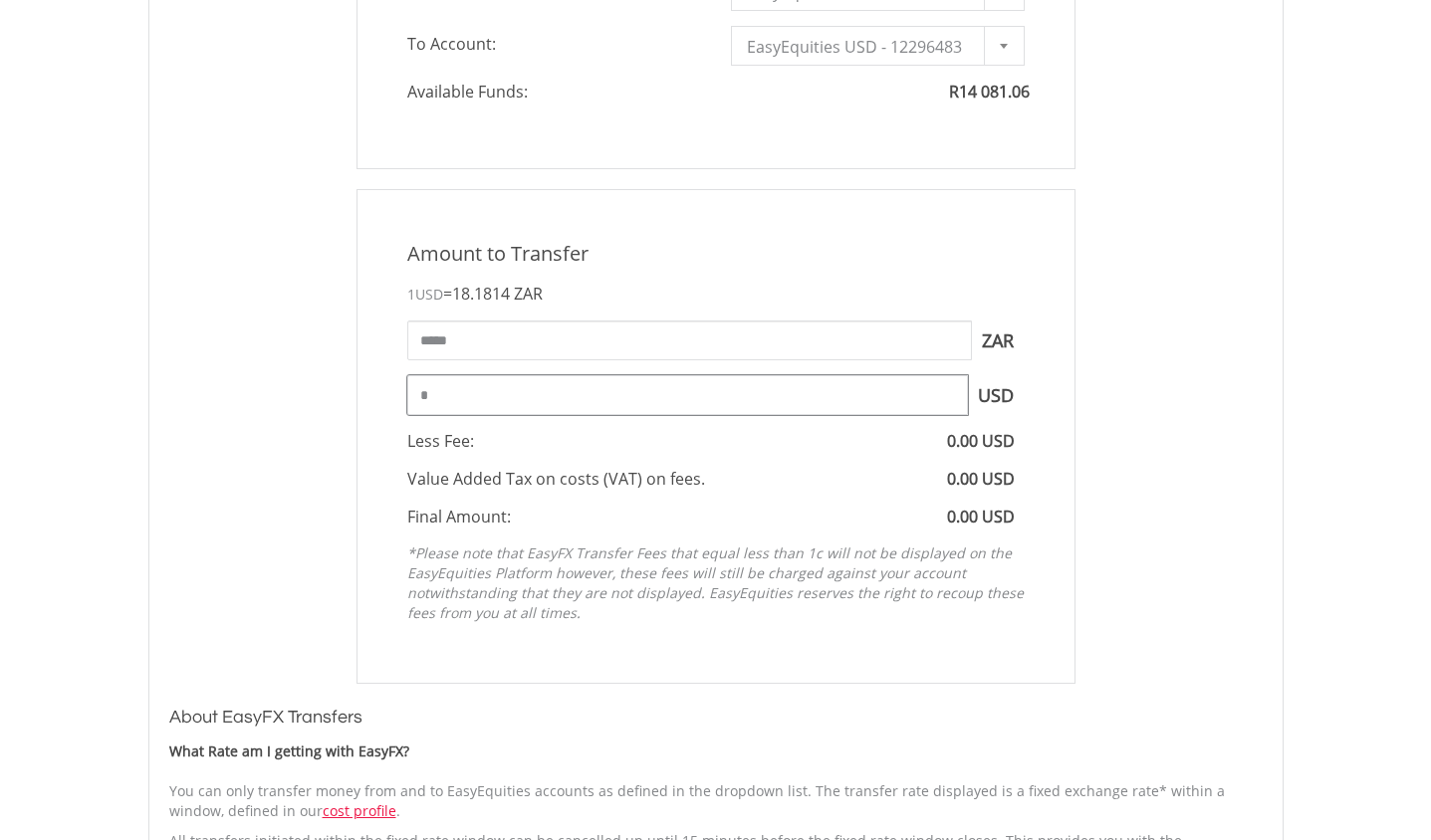type on "******" 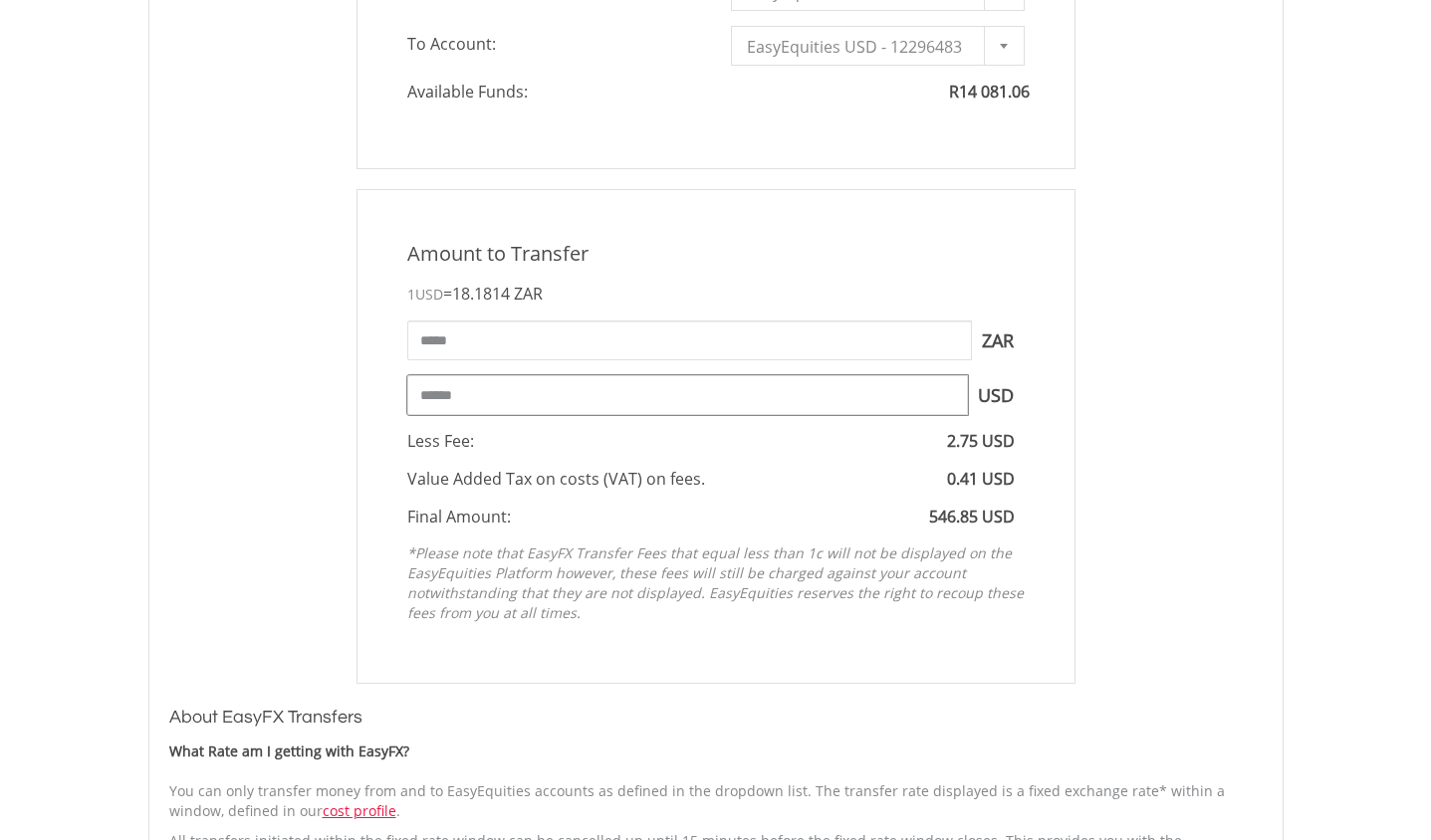 click on "******" at bounding box center [687, 395] 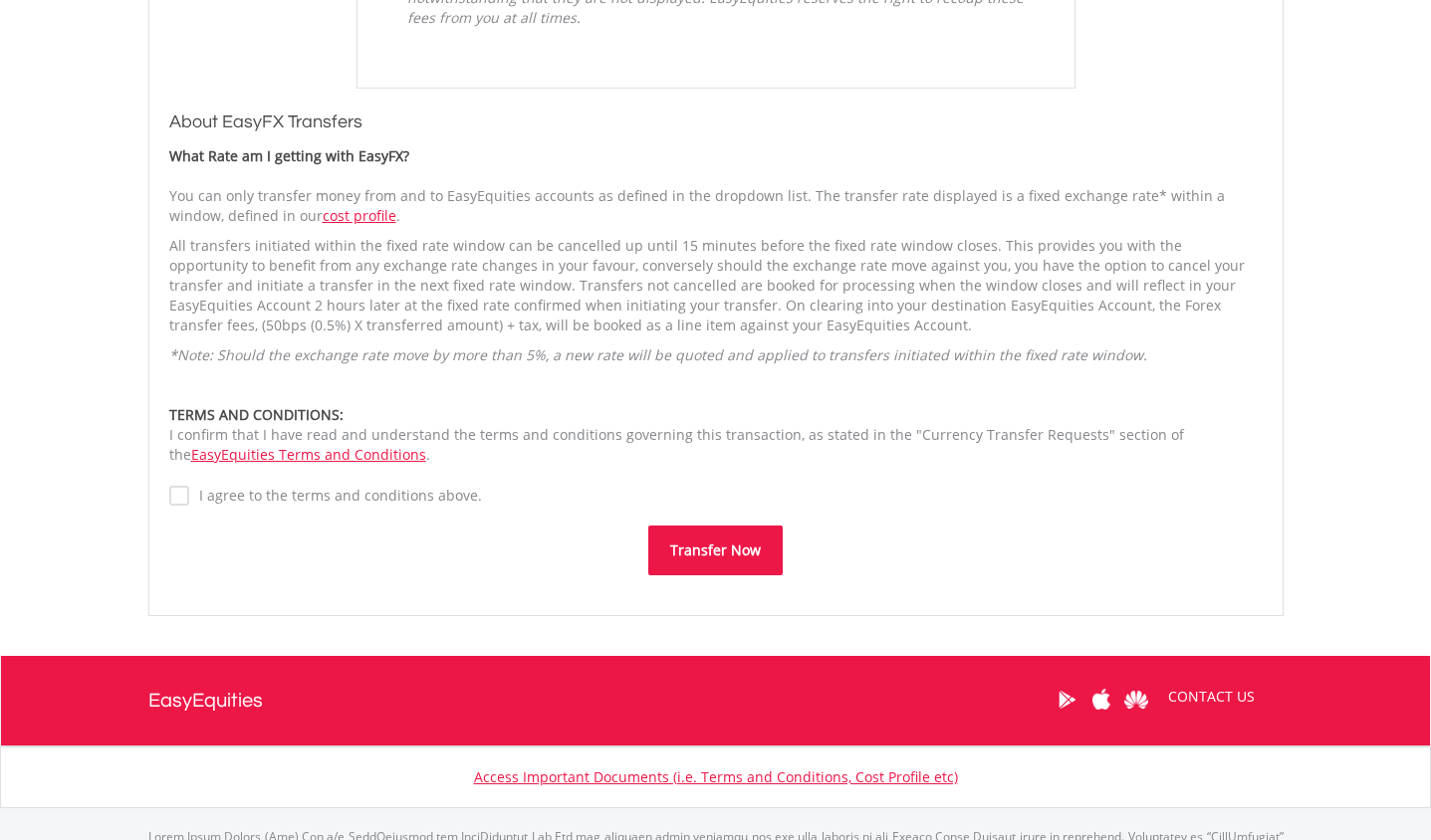 scroll, scrollTop: 1396, scrollLeft: 0, axis: vertical 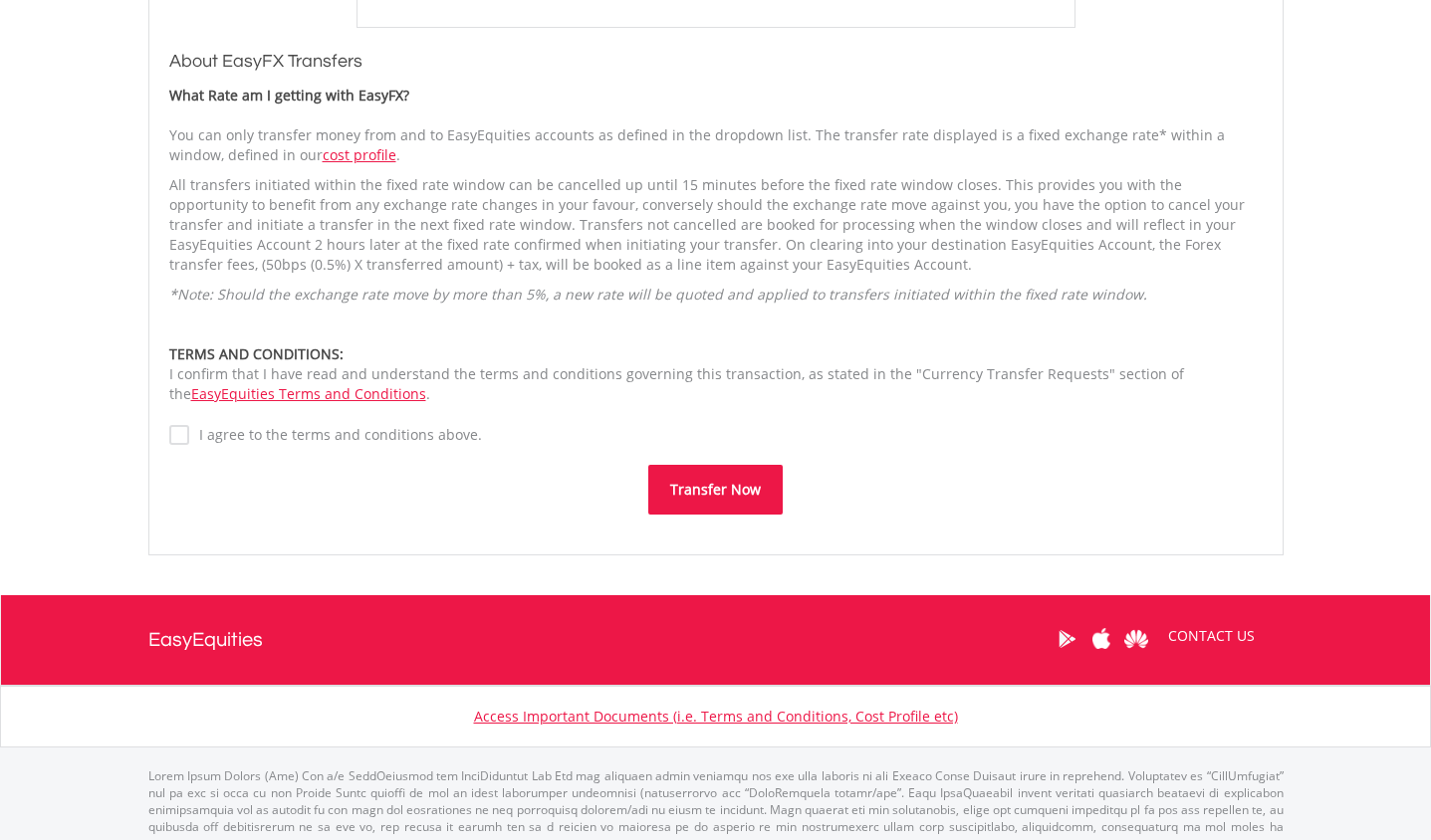 click on "Transfer Now" at bounding box center (715, 490) 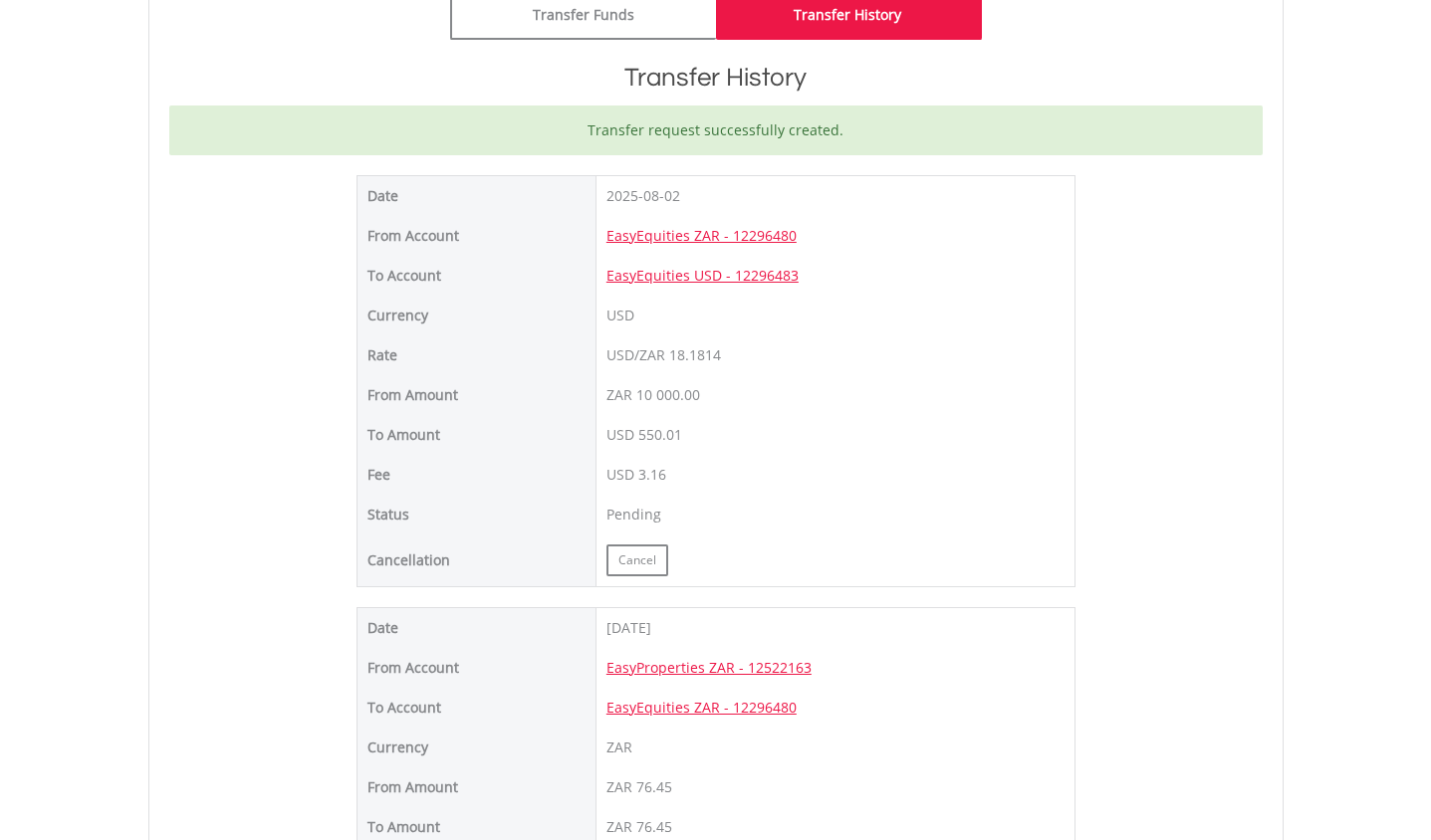scroll, scrollTop: 63, scrollLeft: 0, axis: vertical 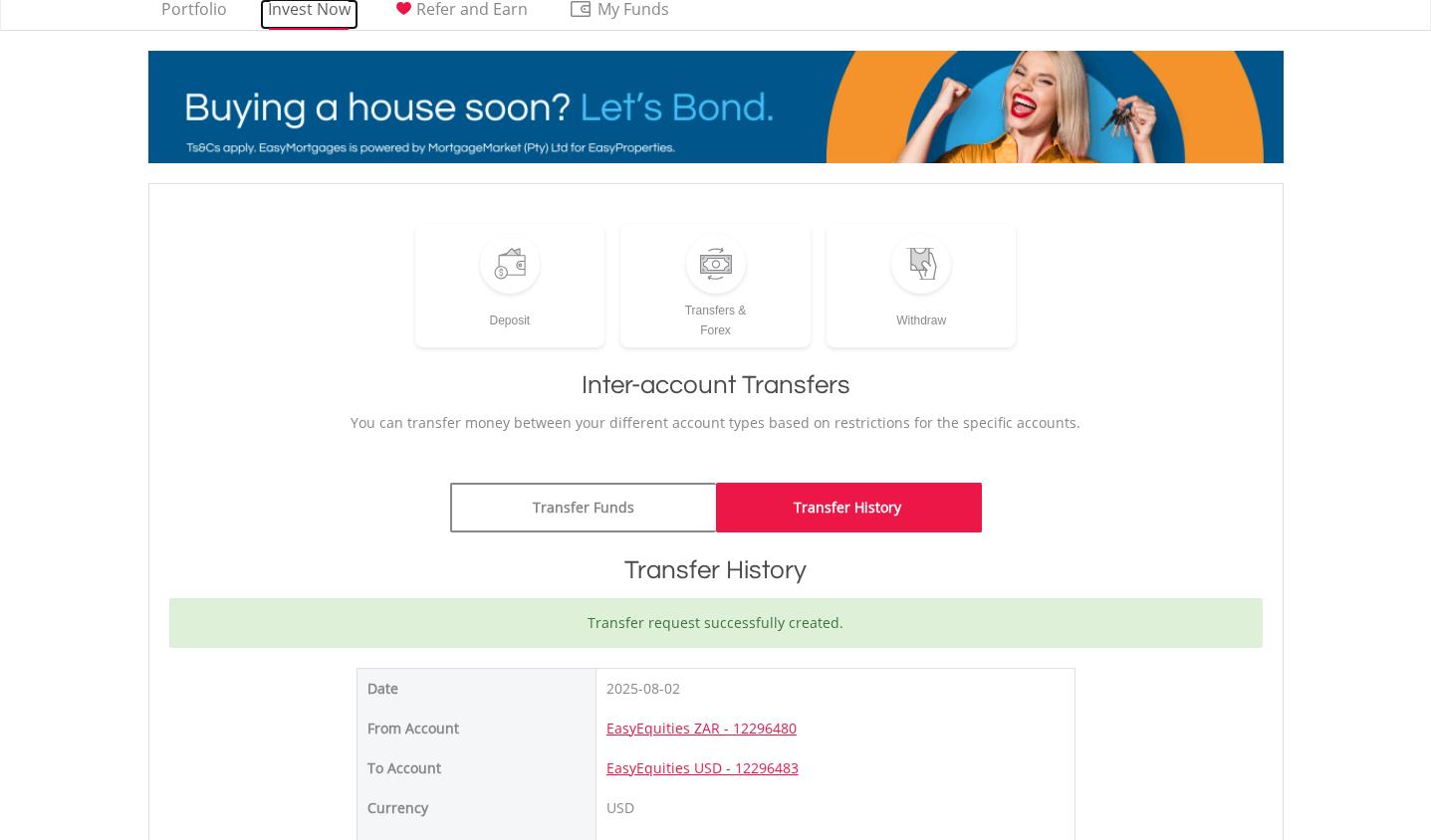 click on "Invest Now" at bounding box center [309, 14] 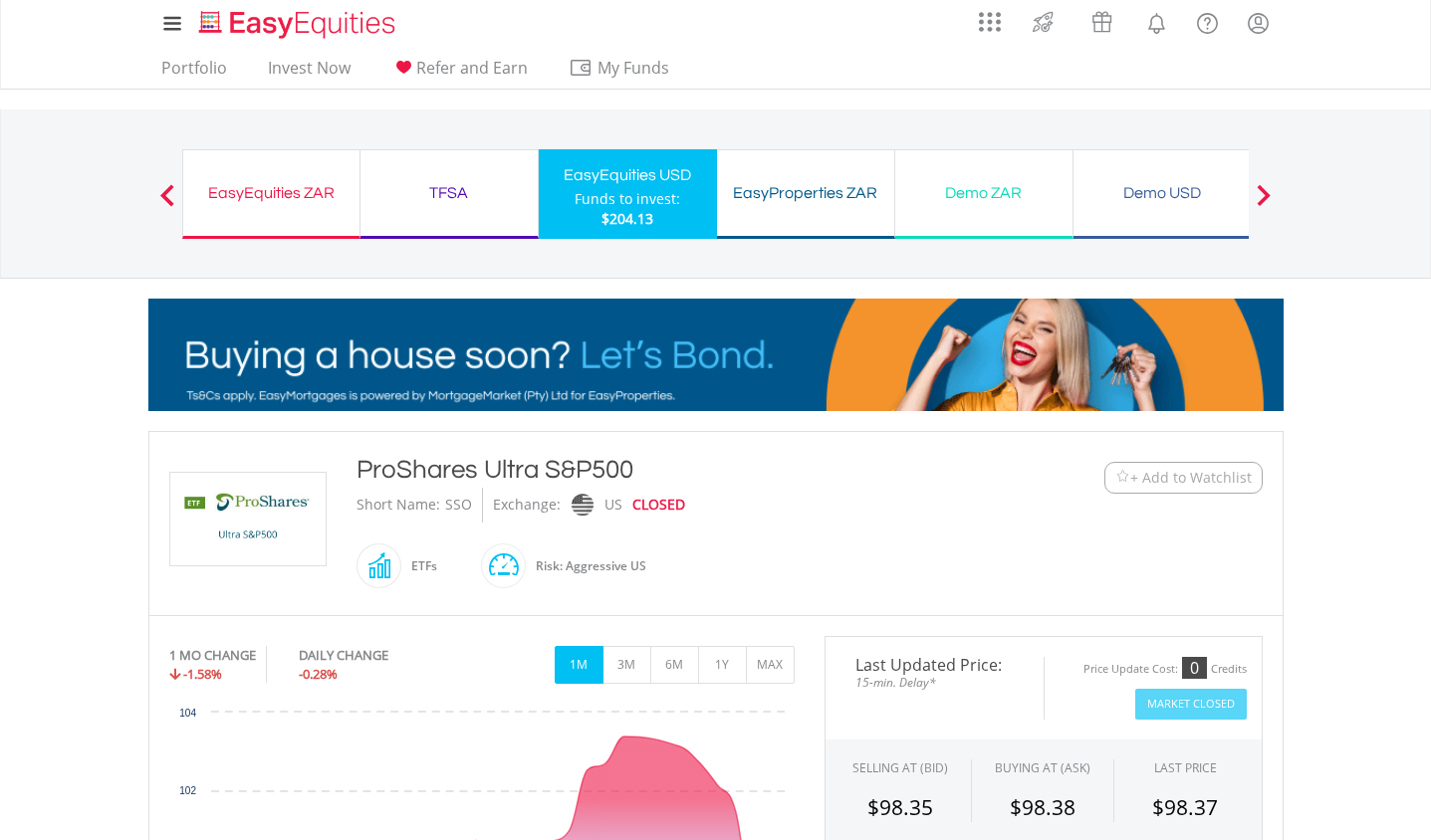 scroll, scrollTop: 0, scrollLeft: 0, axis: both 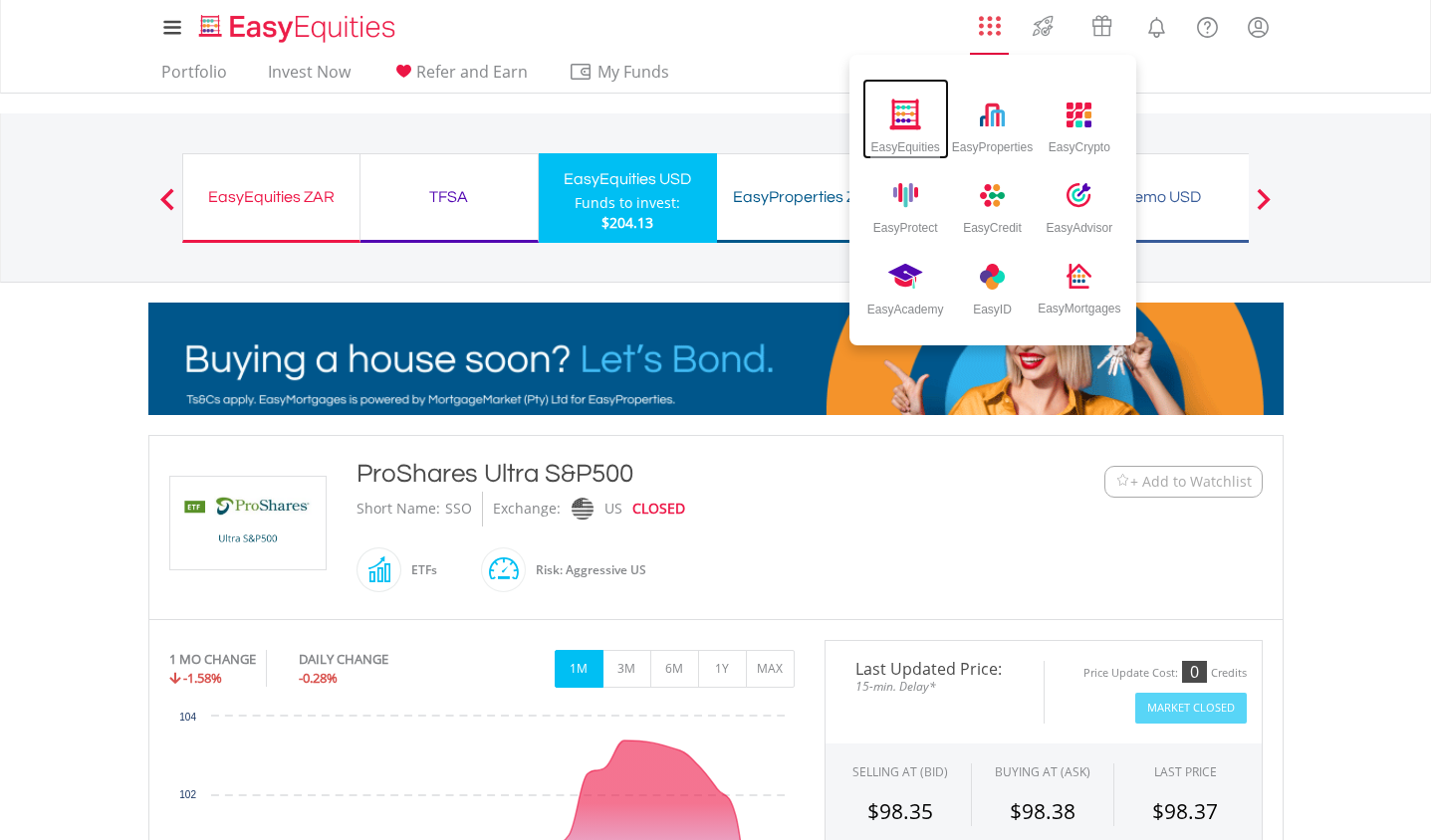 click at bounding box center [905, 113] 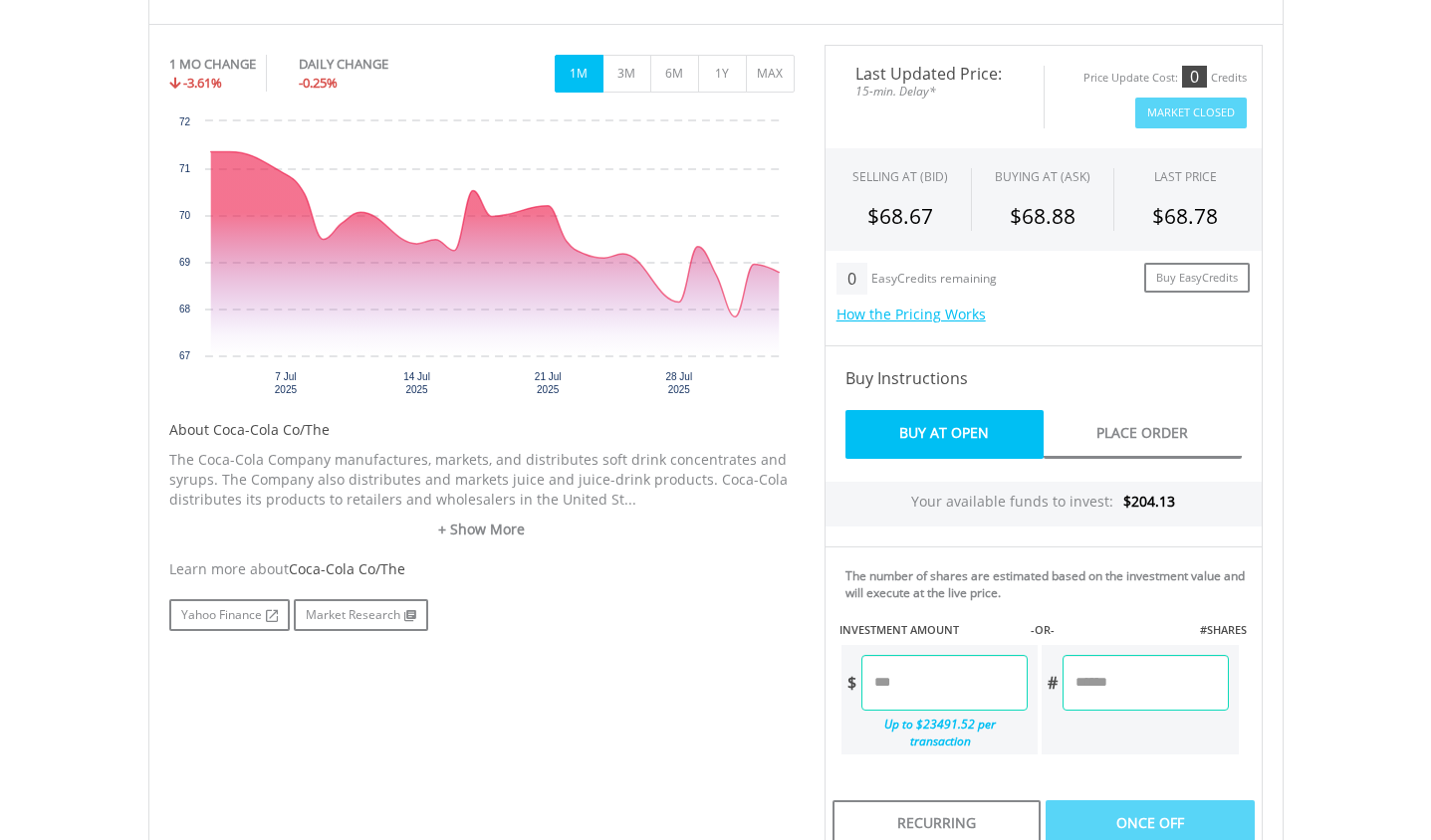 scroll, scrollTop: 611, scrollLeft: 0, axis: vertical 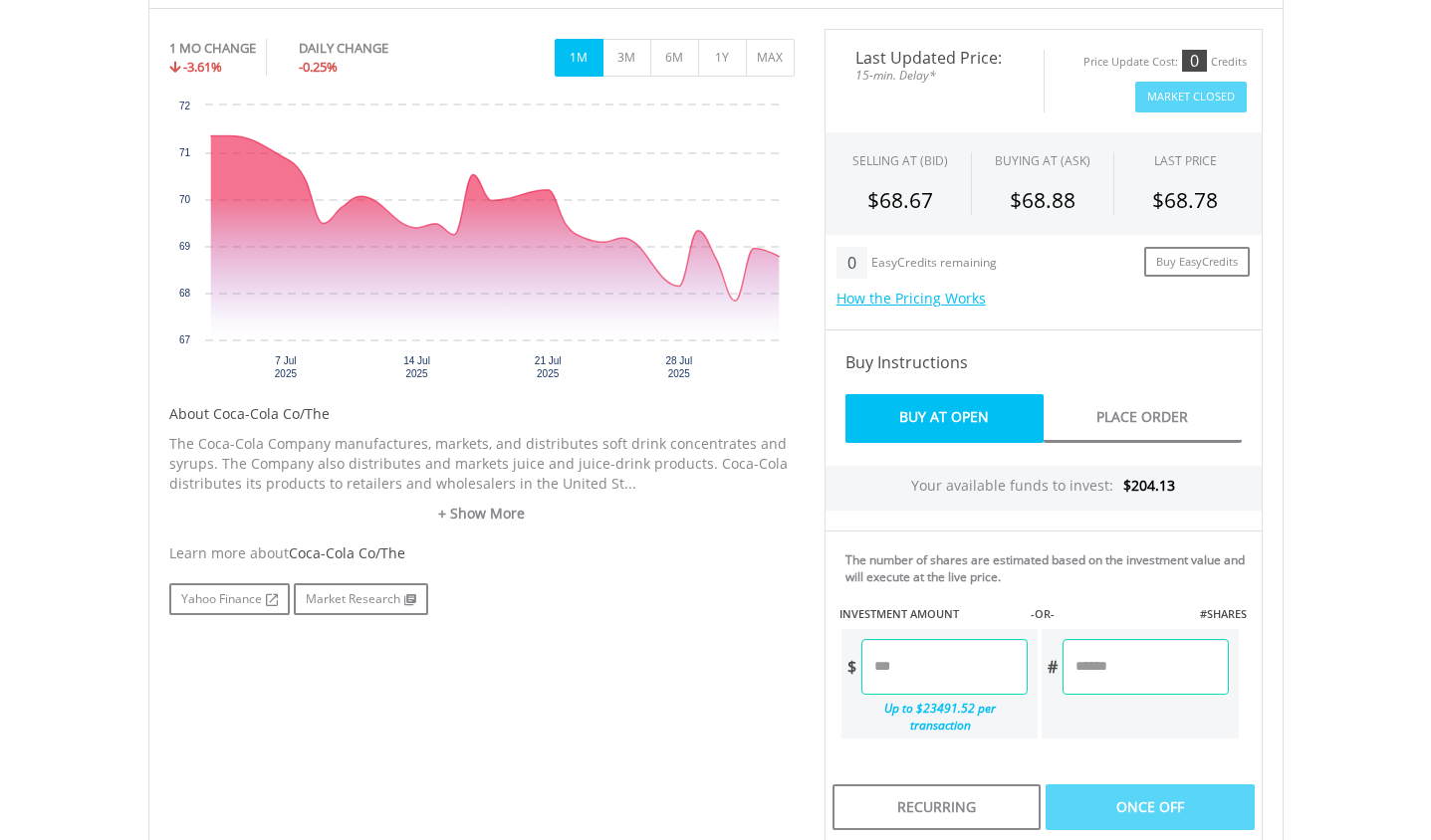 click at bounding box center (944, 667) 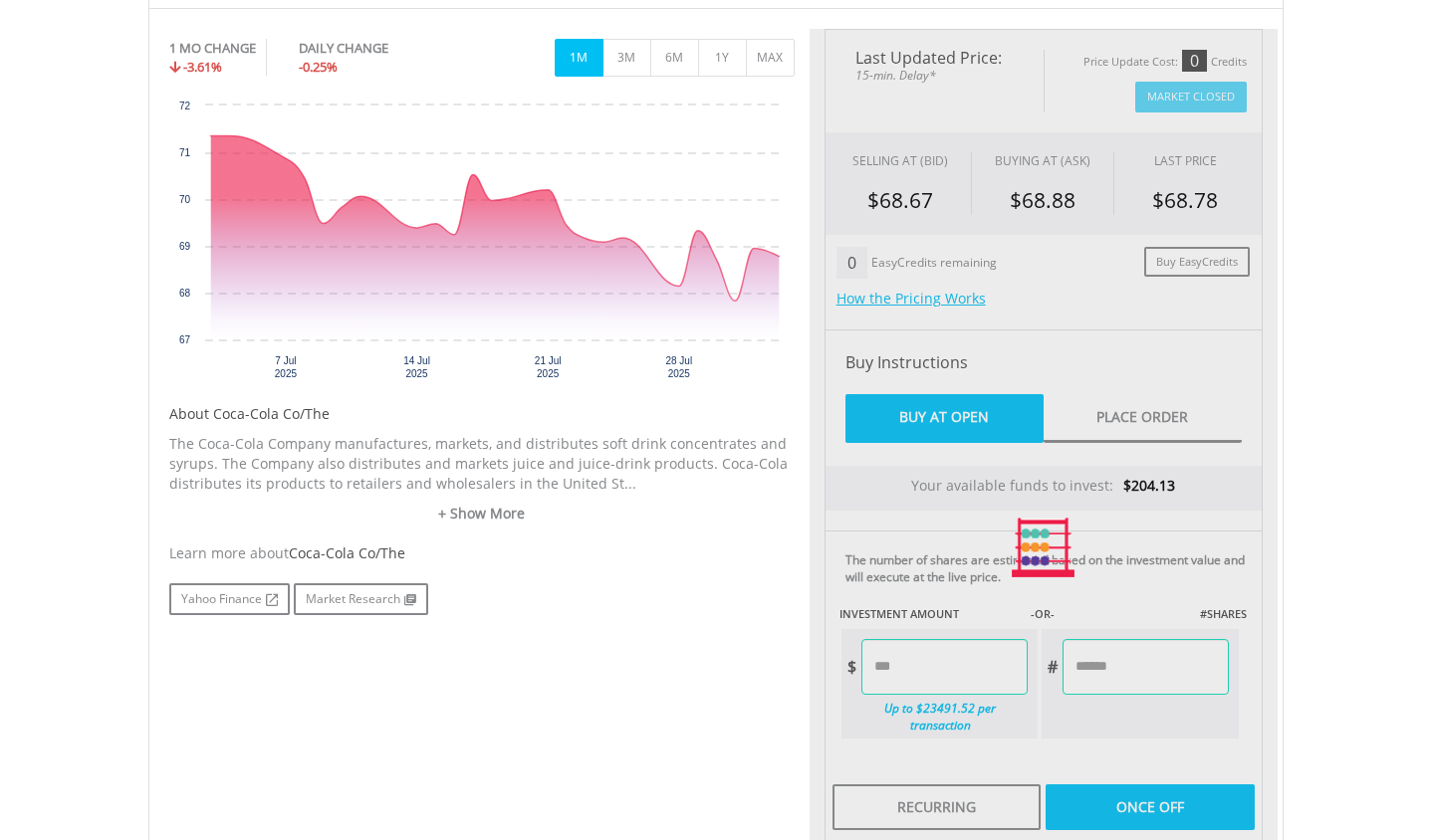 type on "******" 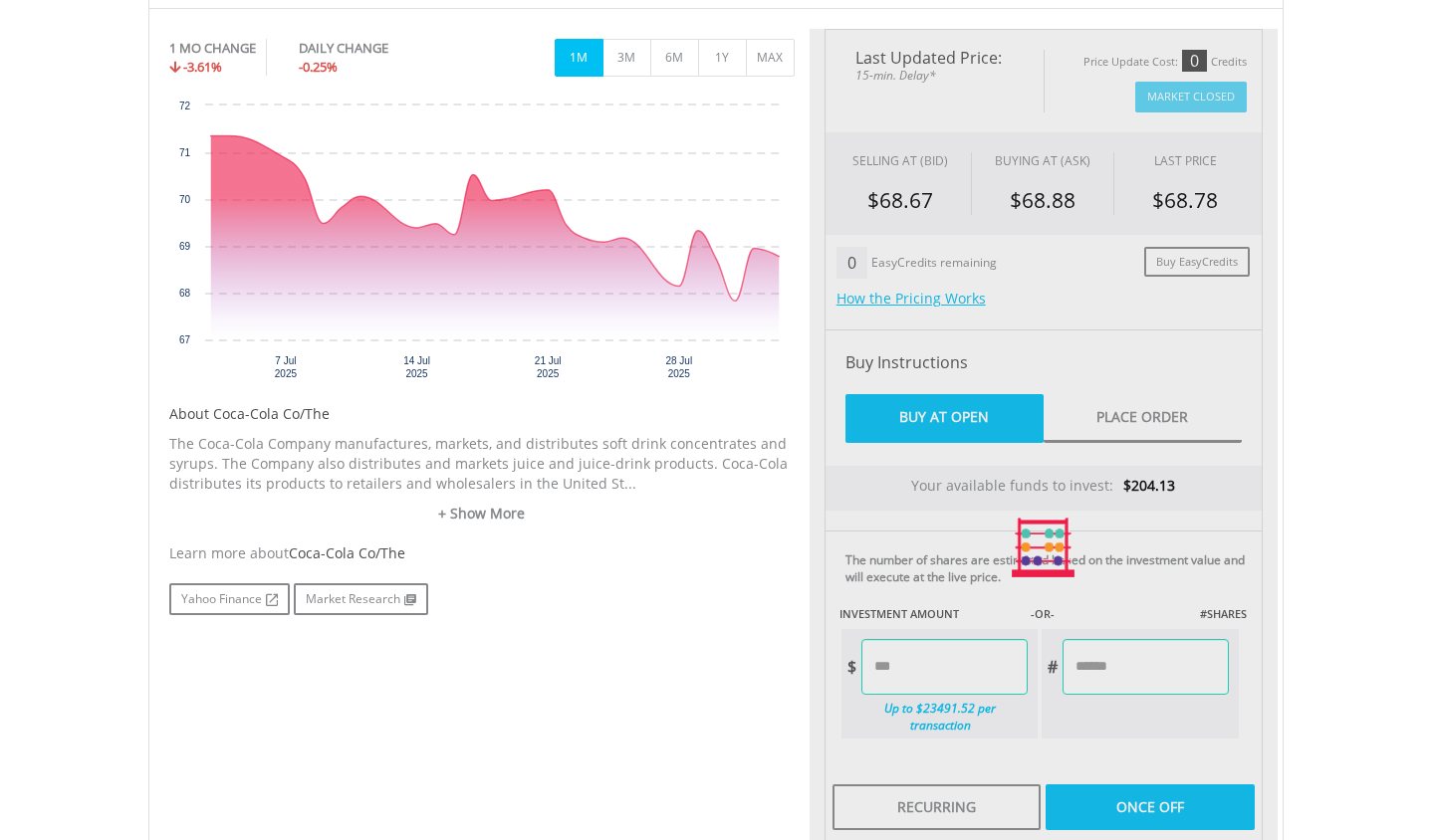 click on "Last Updated Price:
15-min. Delay*
Price Update Cost:
0
Credits
Market Closed
SELLING AT (BID)
BUYING AT                     (ASK)
LAST PRICE
$68.67
$68.88
$68.78
0
Buy EasyCredits" at bounding box center [1044, 547] 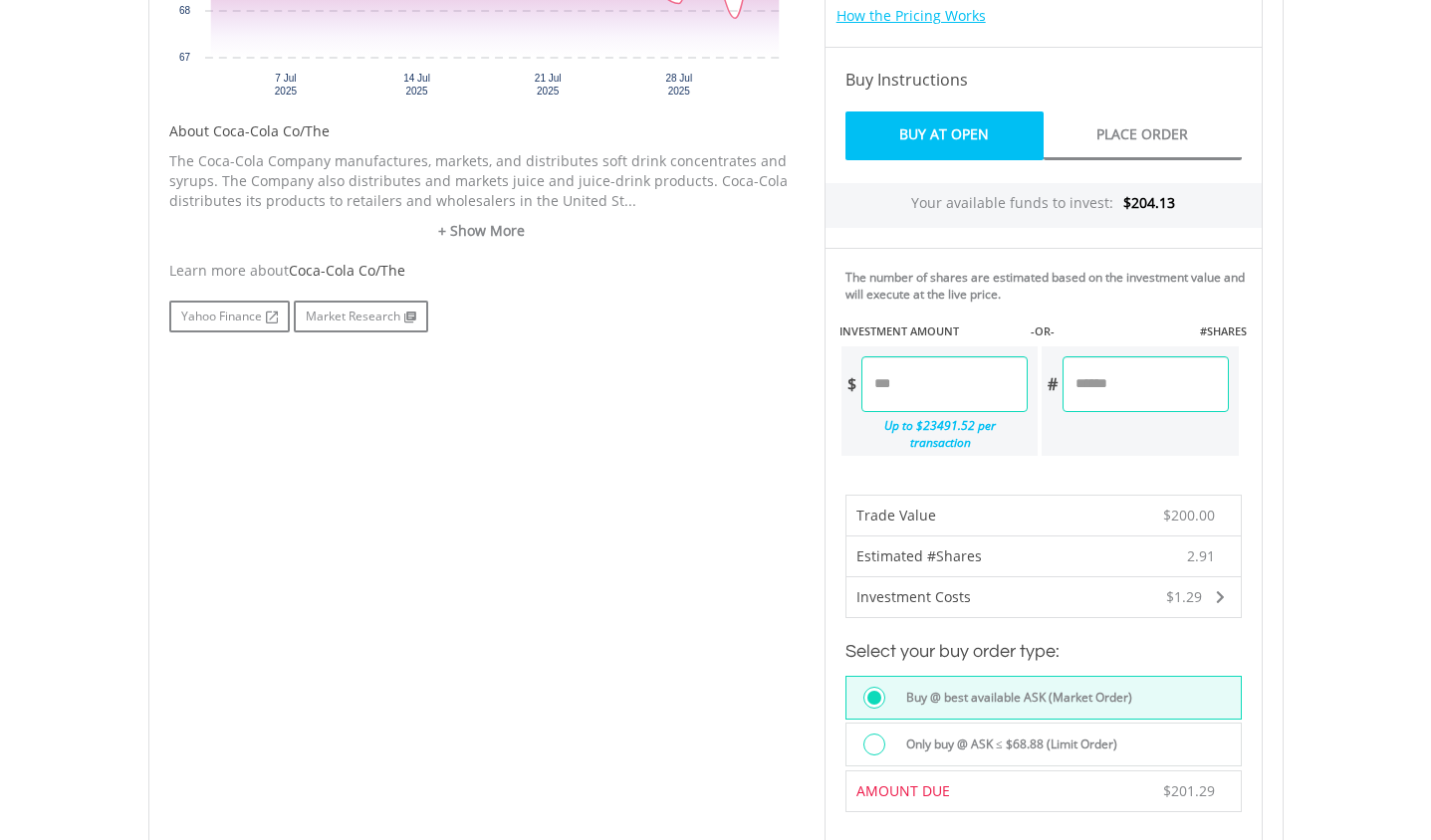 scroll, scrollTop: 1119, scrollLeft: 0, axis: vertical 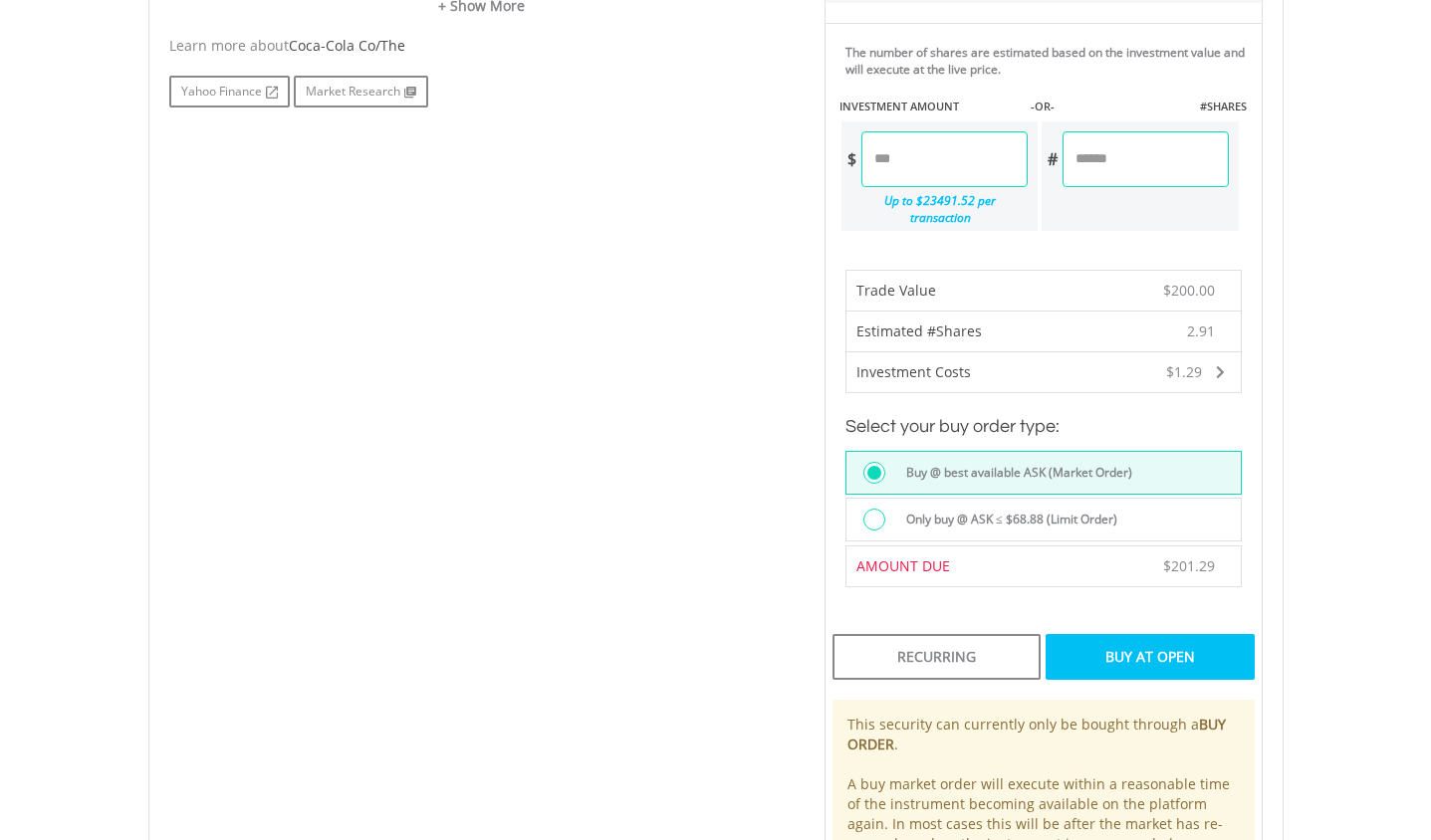 click on "Buy At Open" at bounding box center (1149, 657) 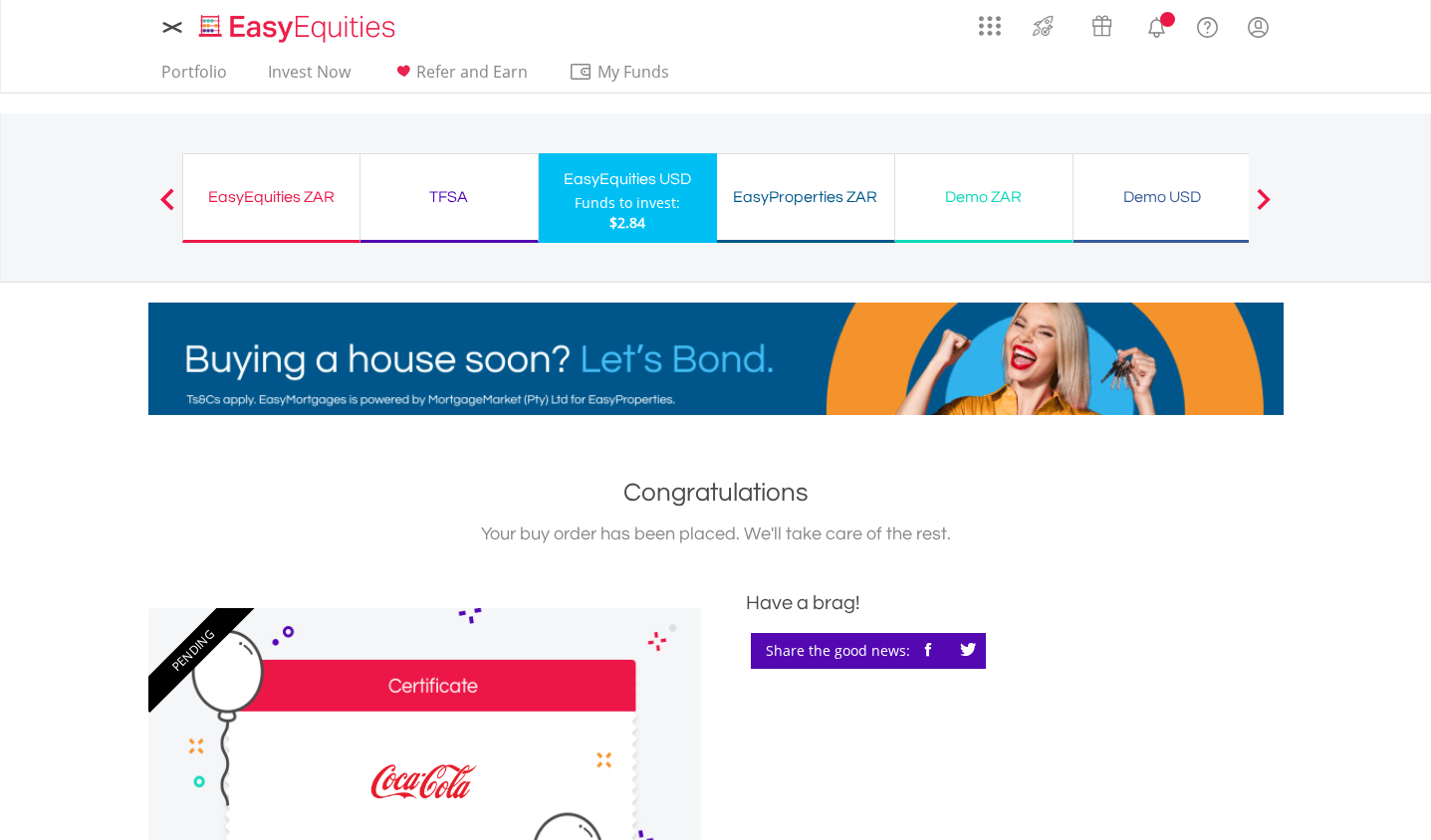scroll, scrollTop: 0, scrollLeft: 0, axis: both 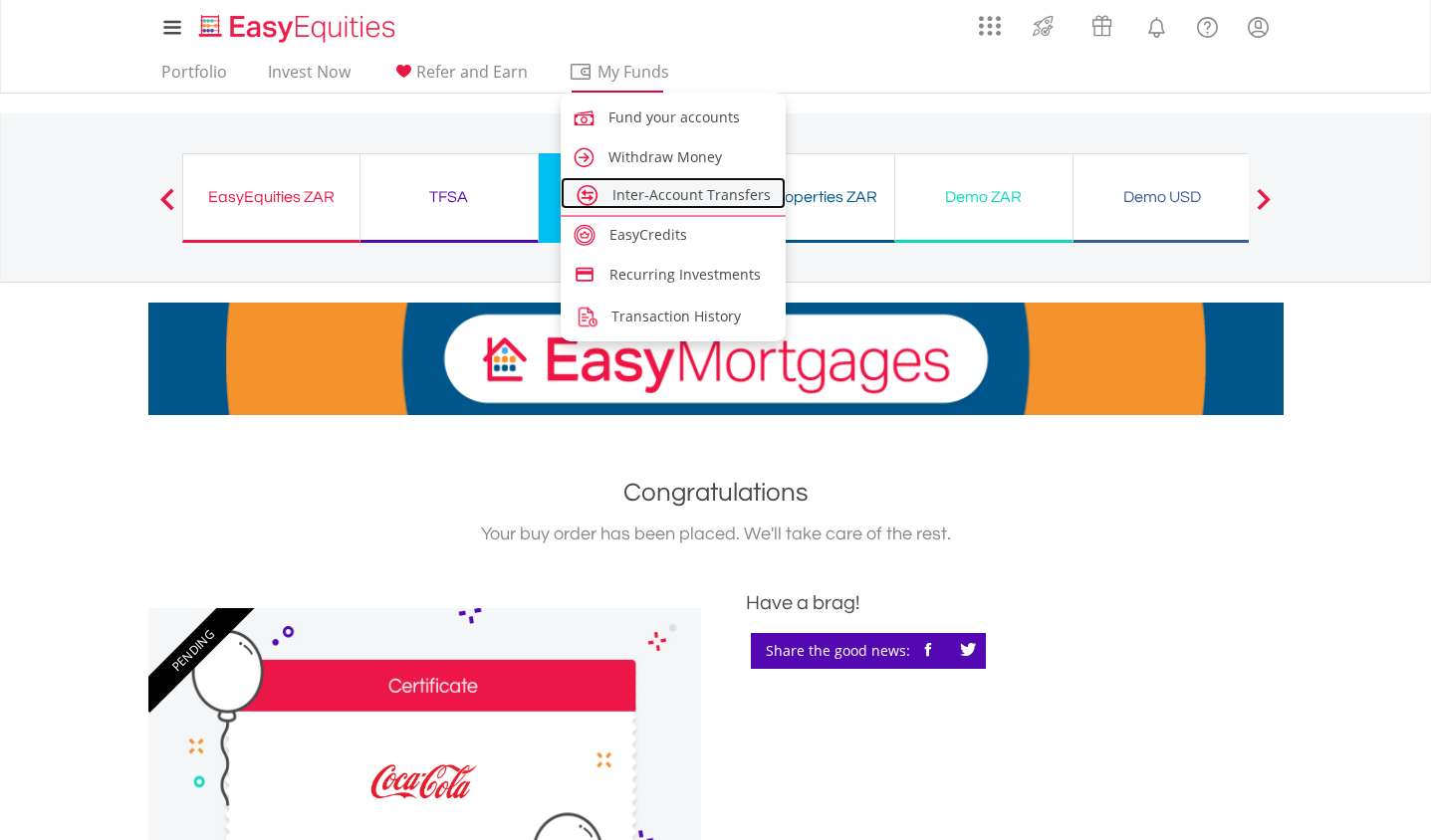 click on "Inter-Account Transfers" at bounding box center (691, 194) 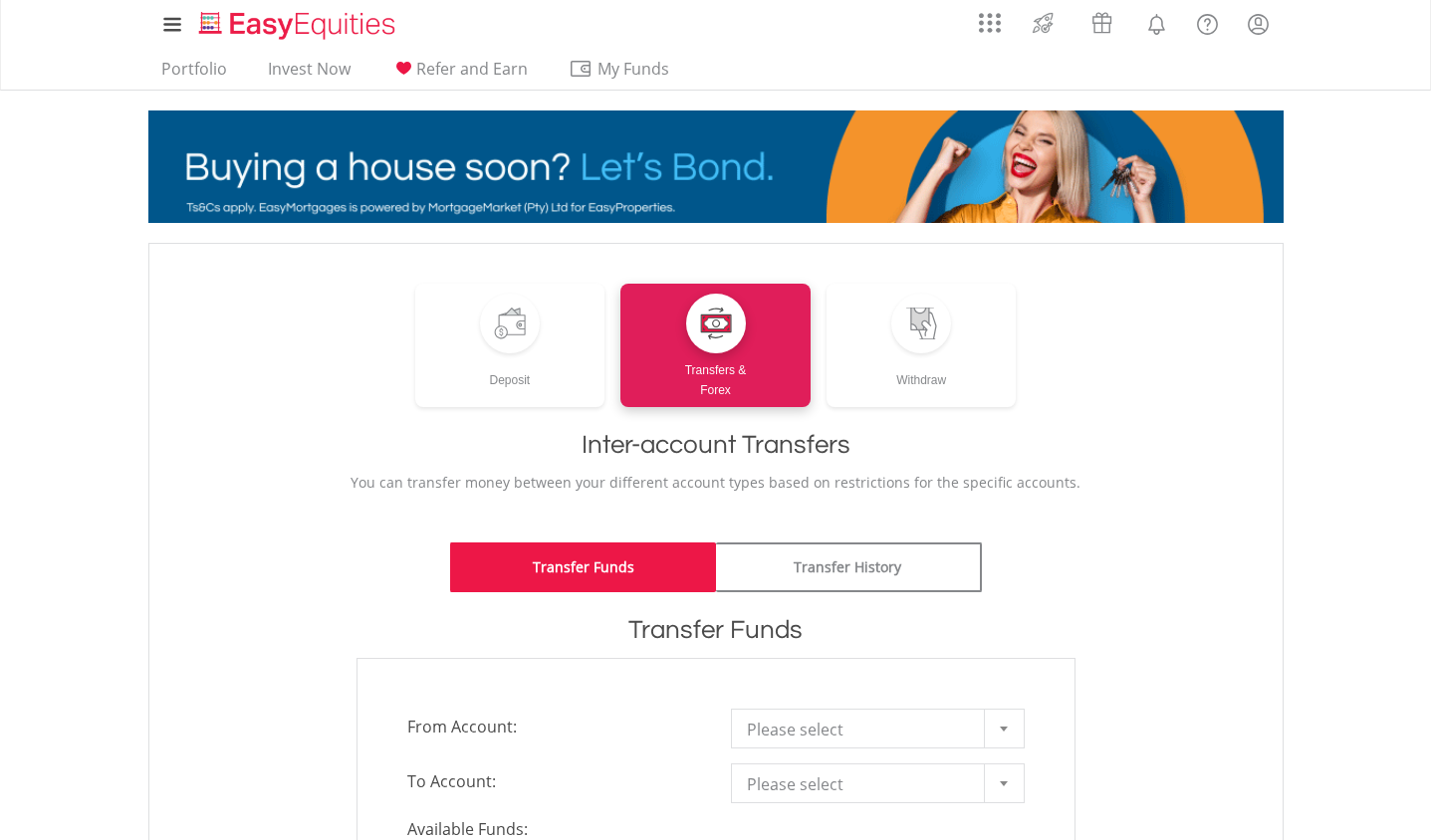 scroll, scrollTop: 0, scrollLeft: 0, axis: both 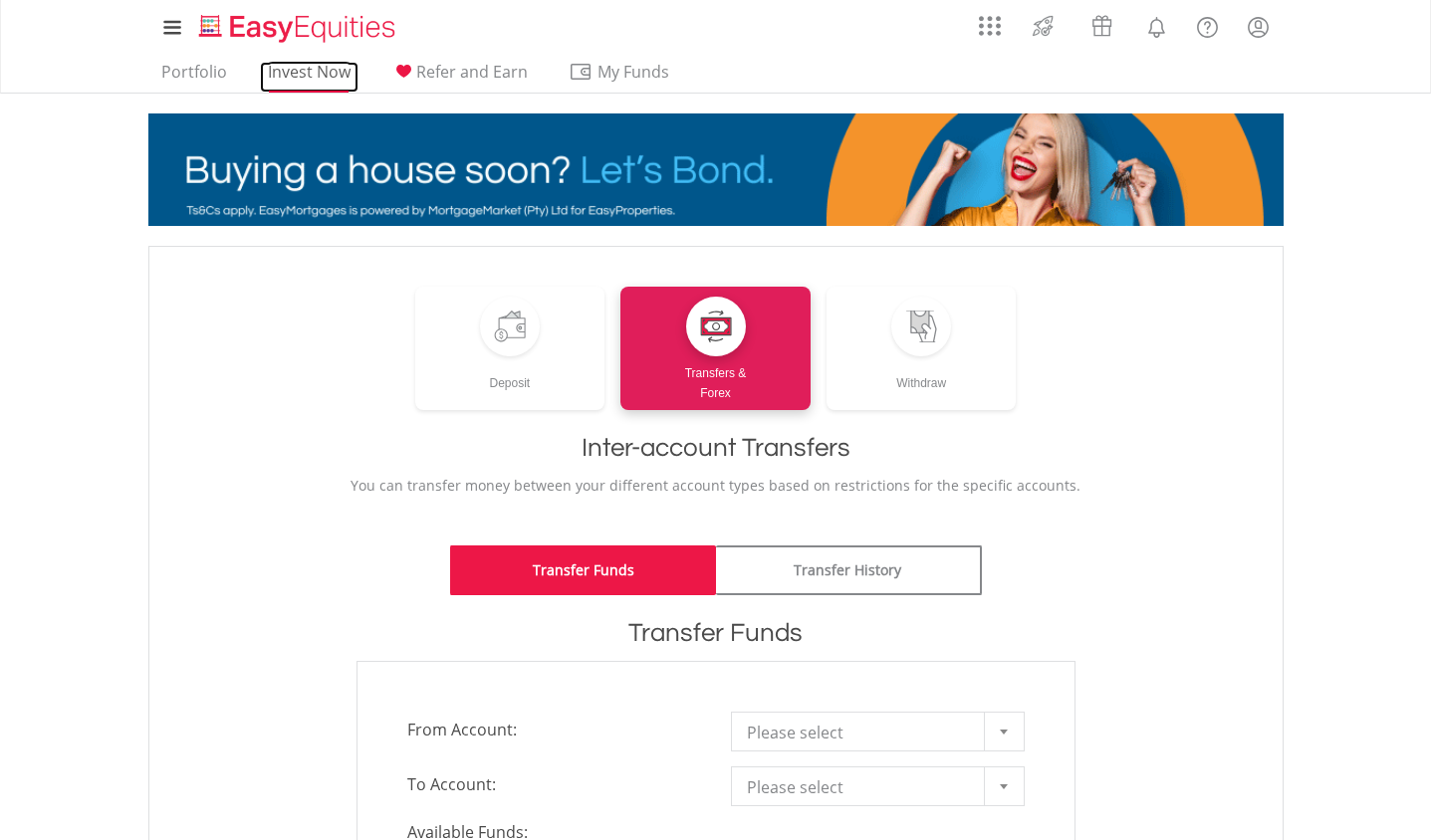 click on "Invest Now" at bounding box center [309, 77] 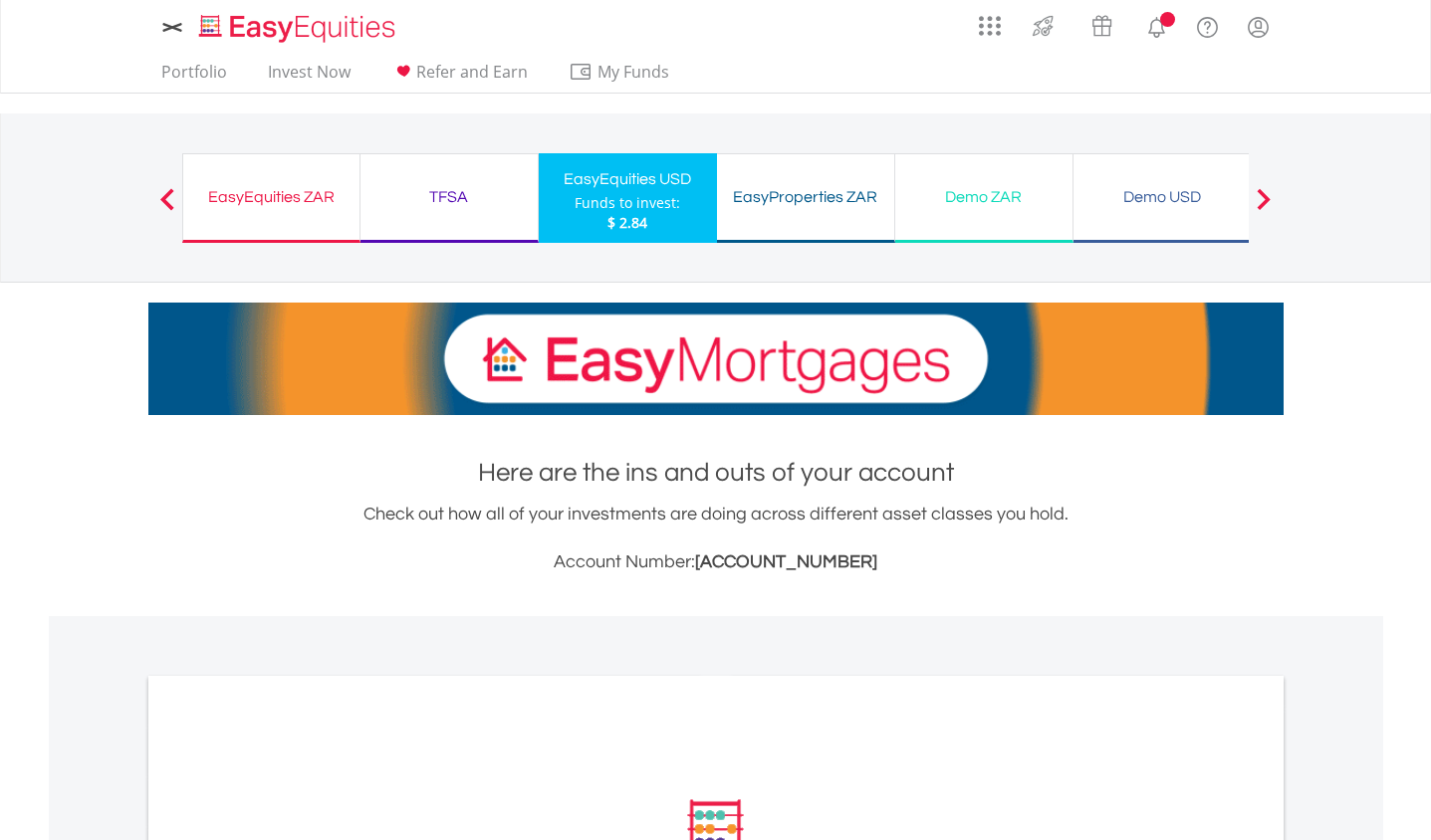 scroll, scrollTop: 0, scrollLeft: 0, axis: both 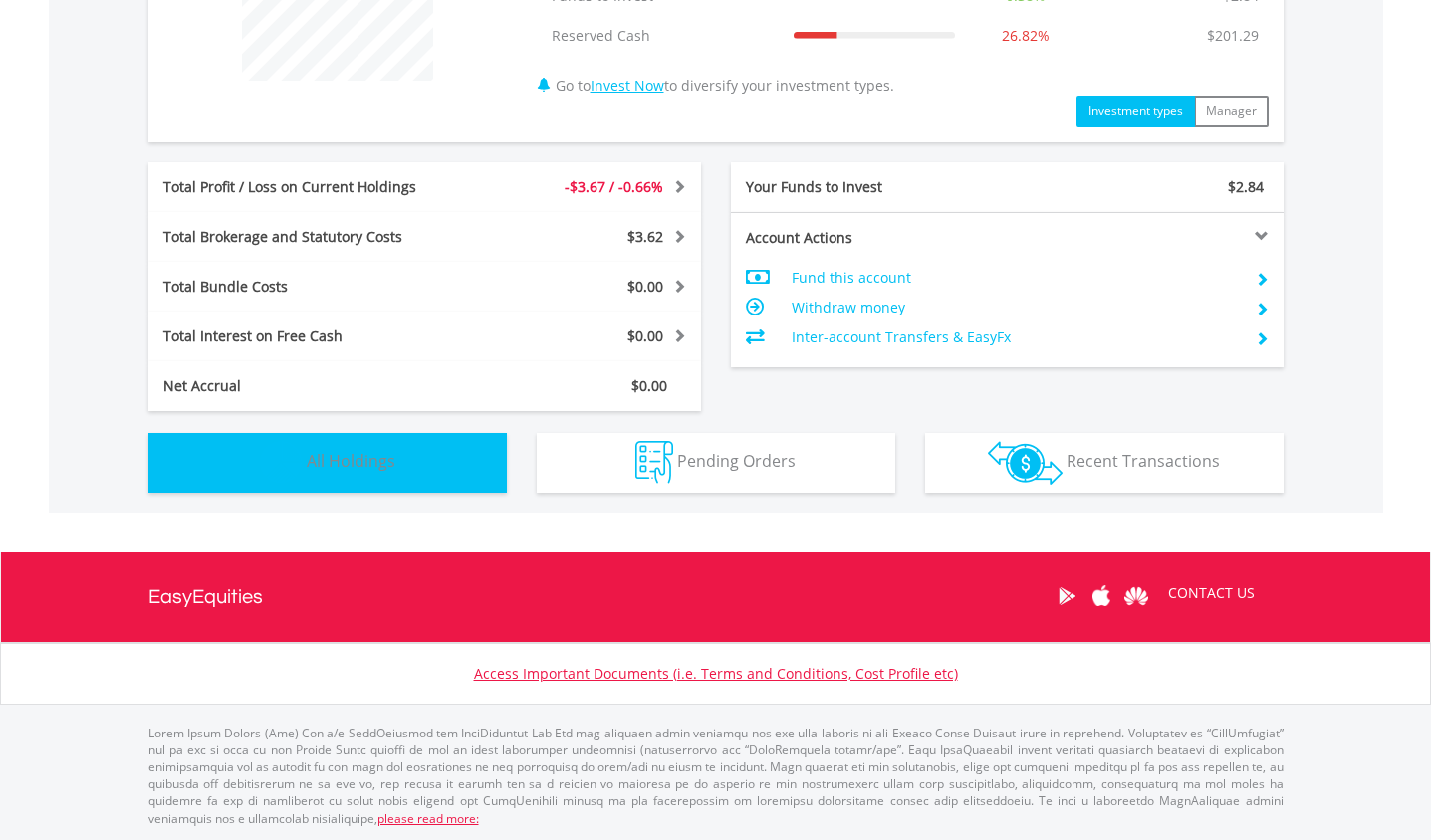click on "All Holdings" at bounding box center [351, 461] 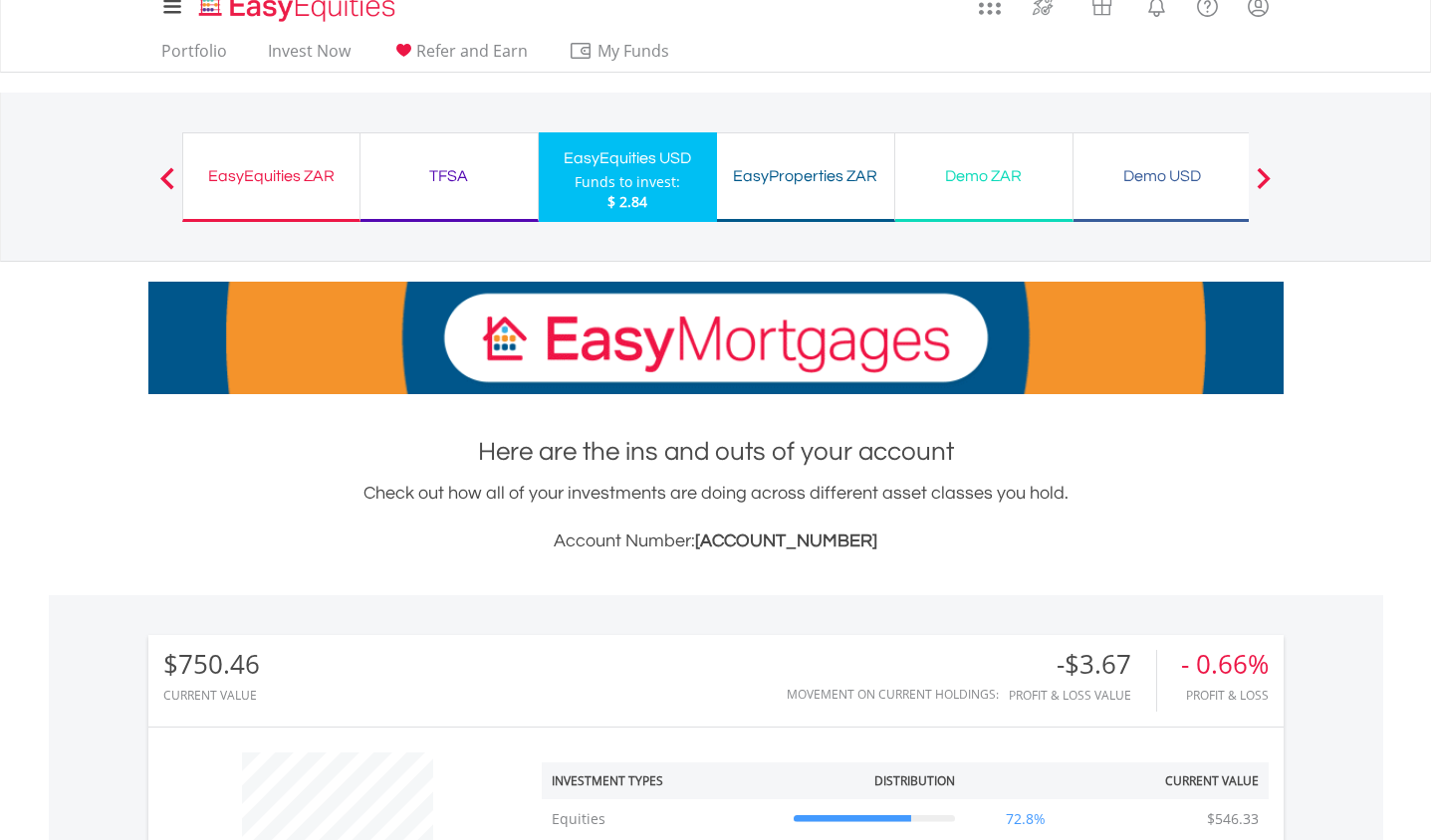scroll, scrollTop: 0, scrollLeft: 0, axis: both 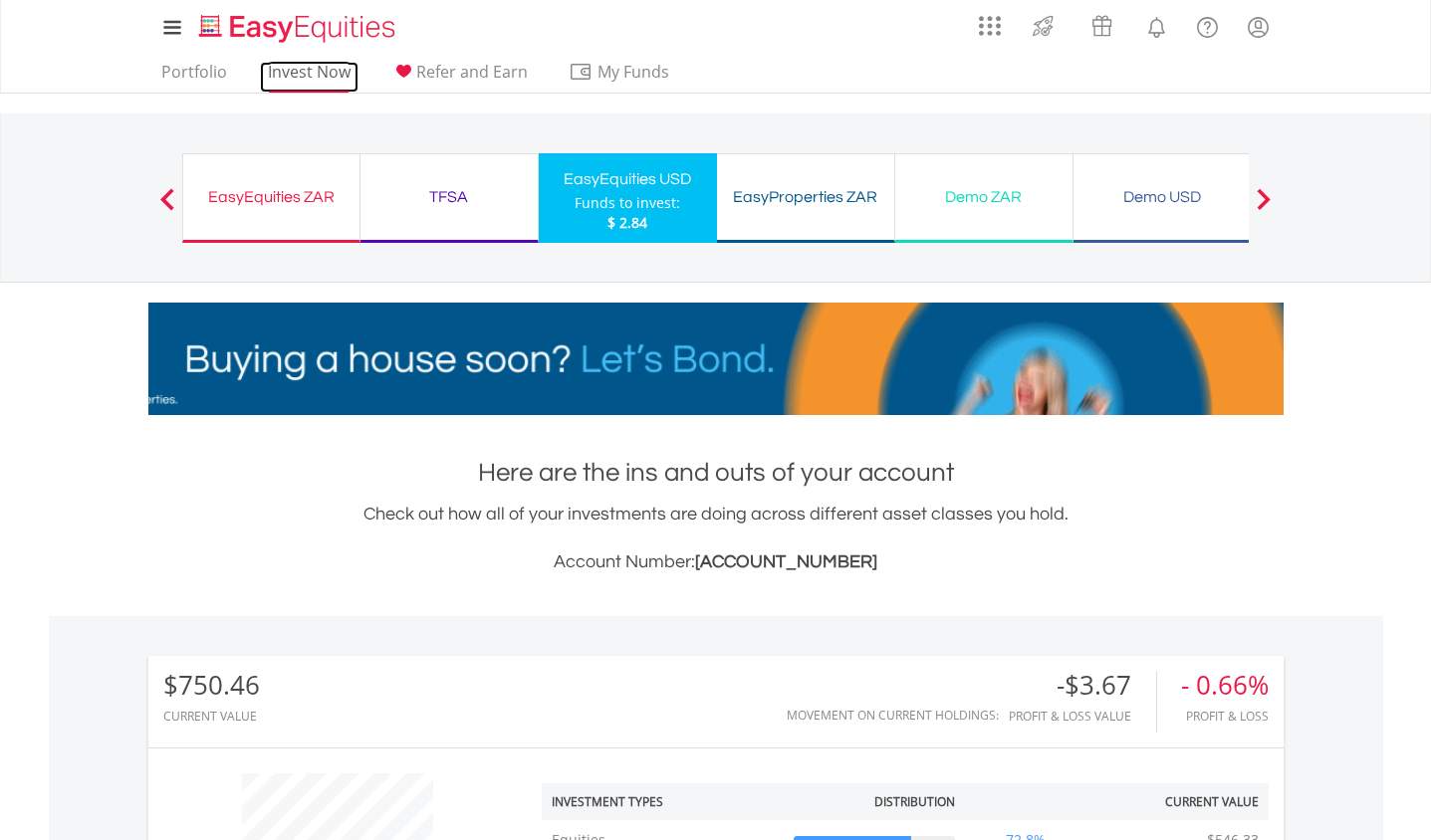 click on "Invest Now" at bounding box center [309, 77] 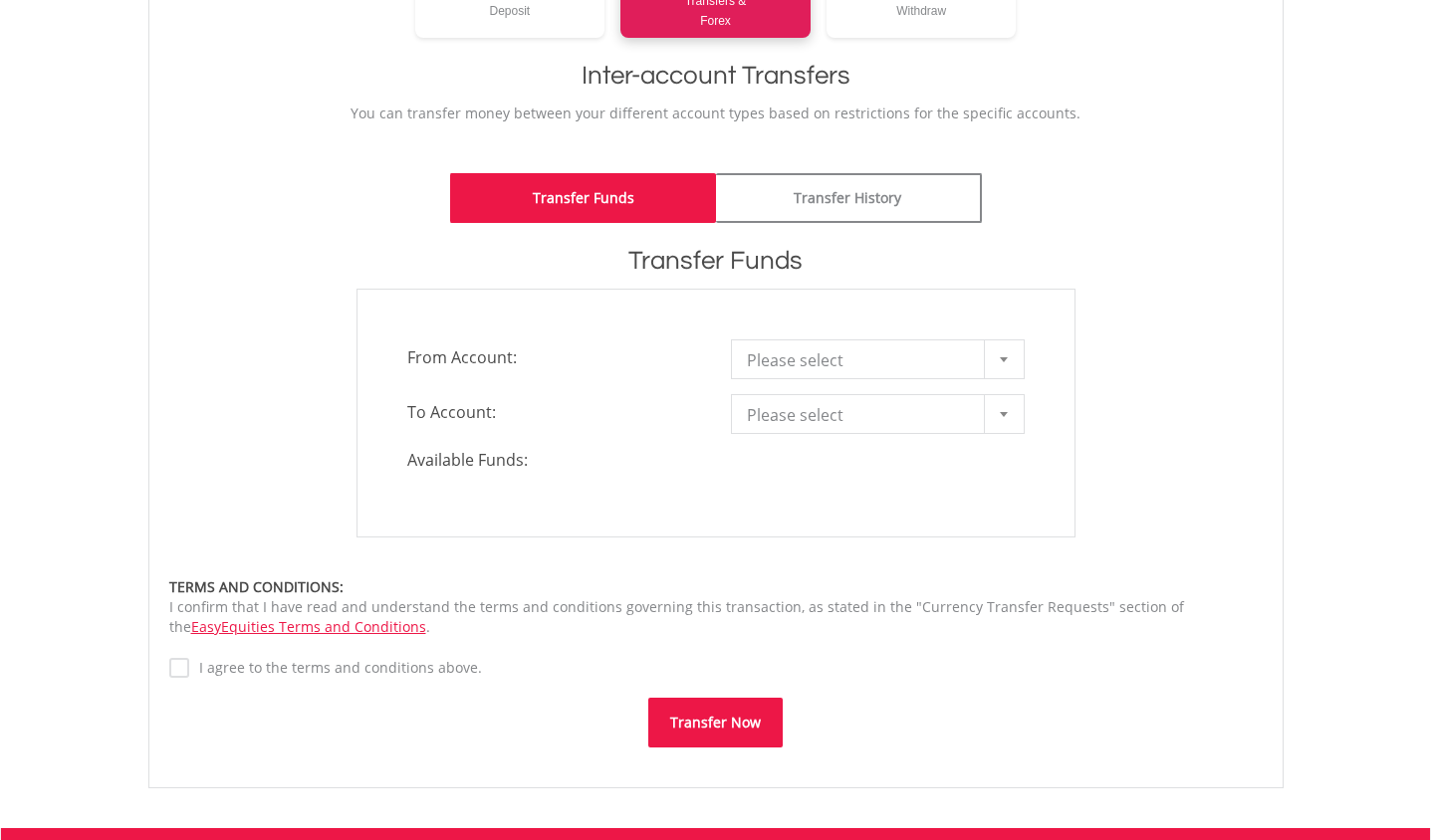 scroll, scrollTop: 415, scrollLeft: 0, axis: vertical 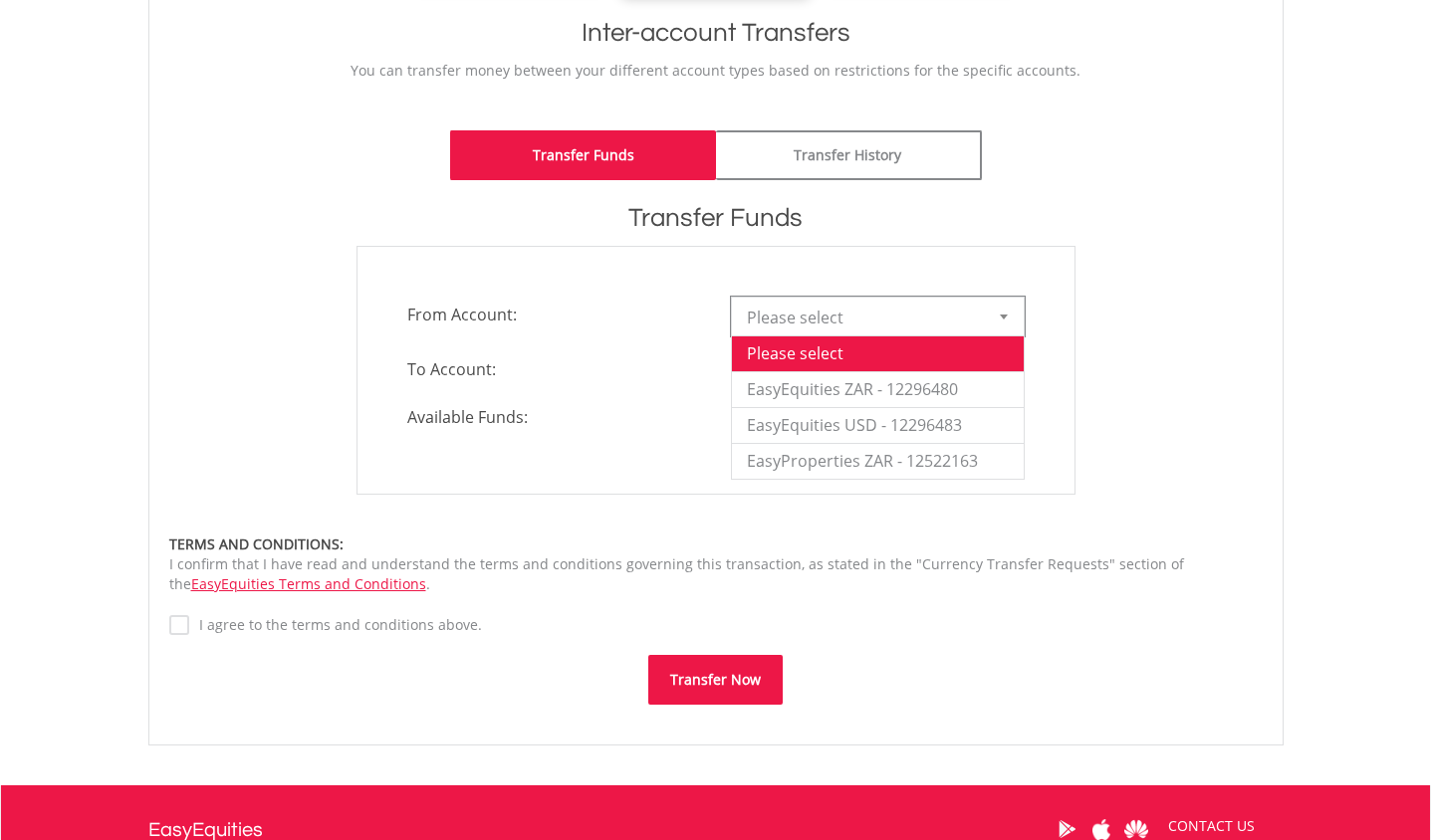 click at bounding box center [1004, 316] 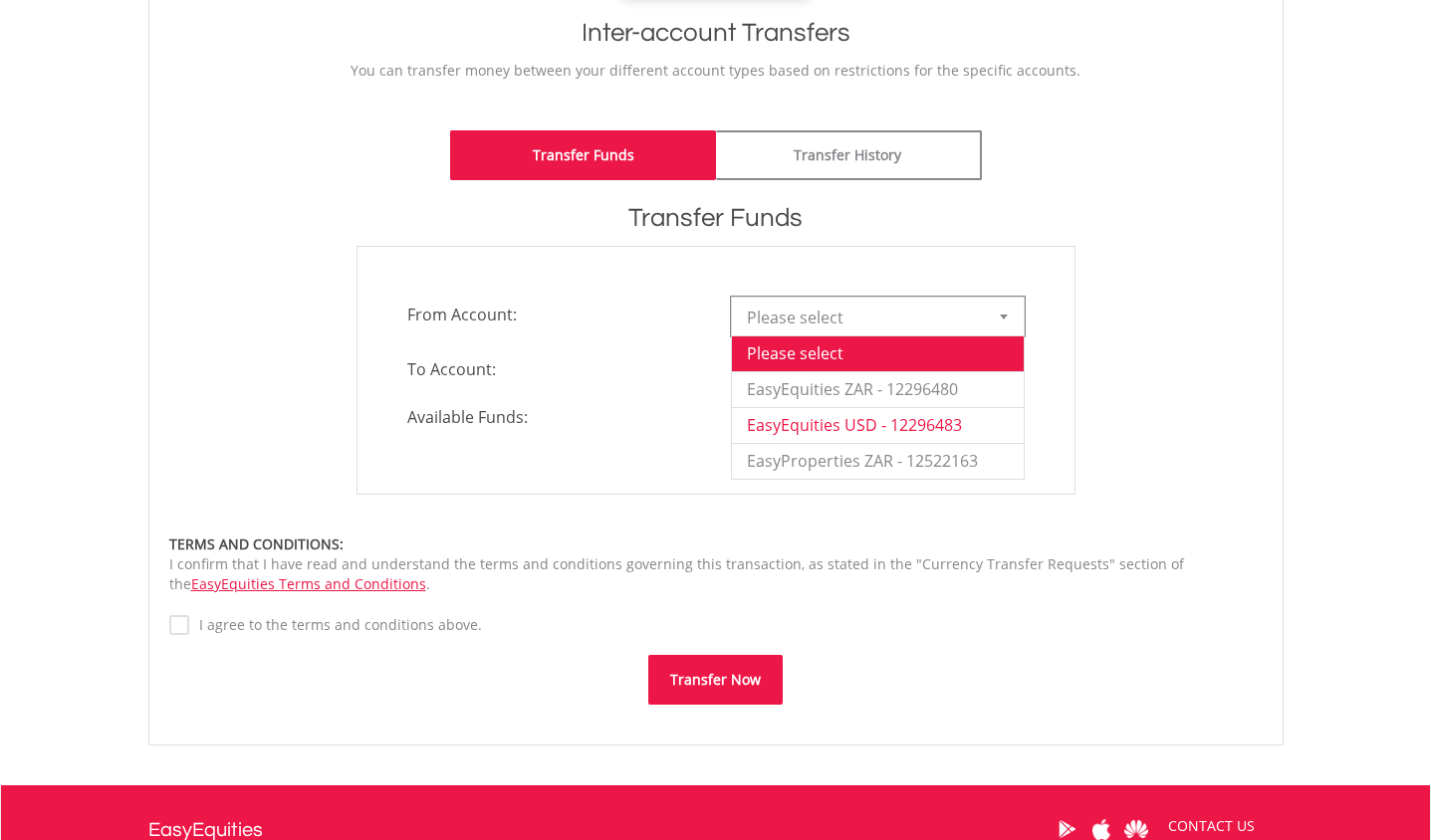 click on "EasyEquities USD - 12296483" at bounding box center [877, 425] 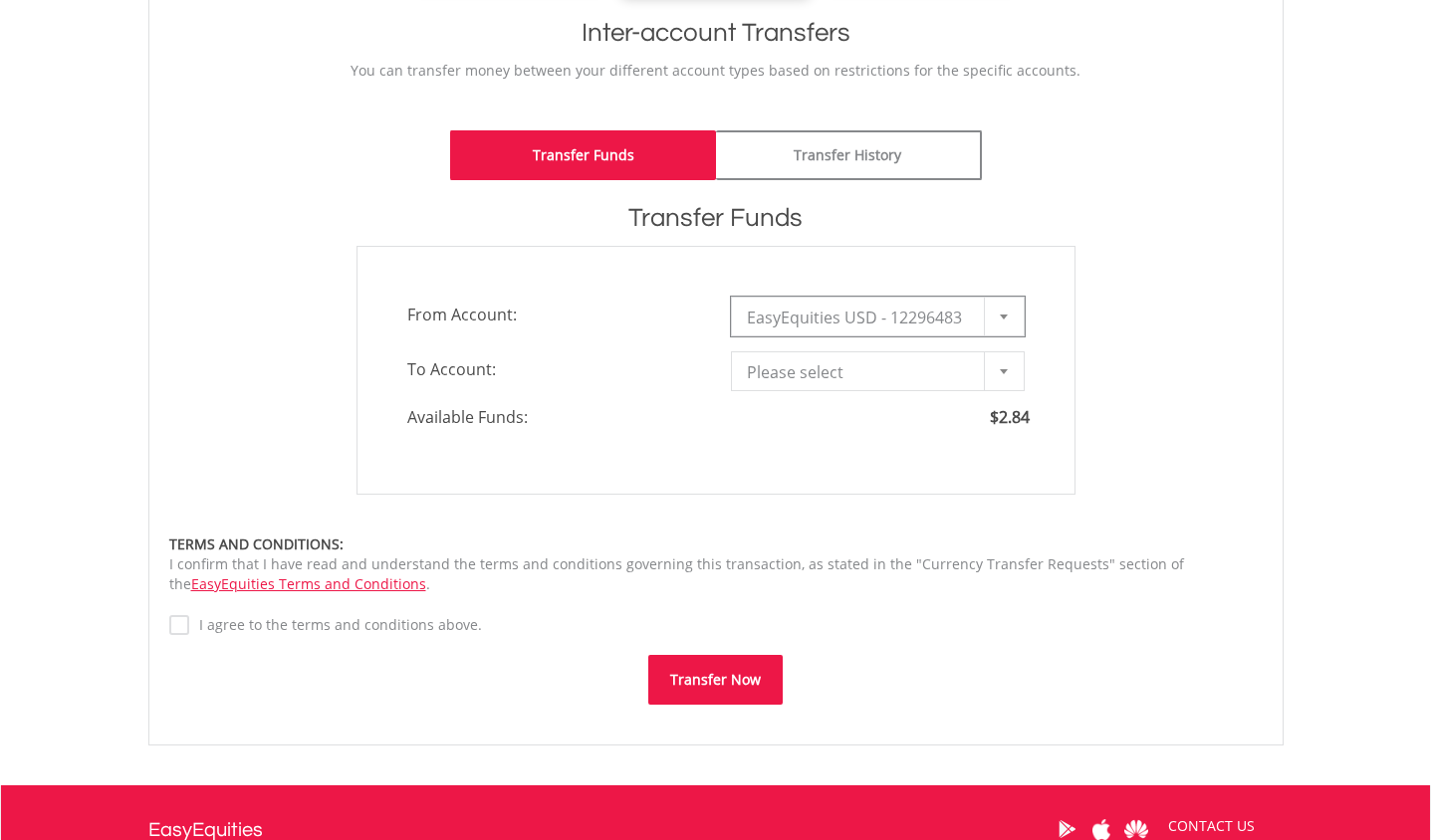 click at bounding box center [1004, 316] 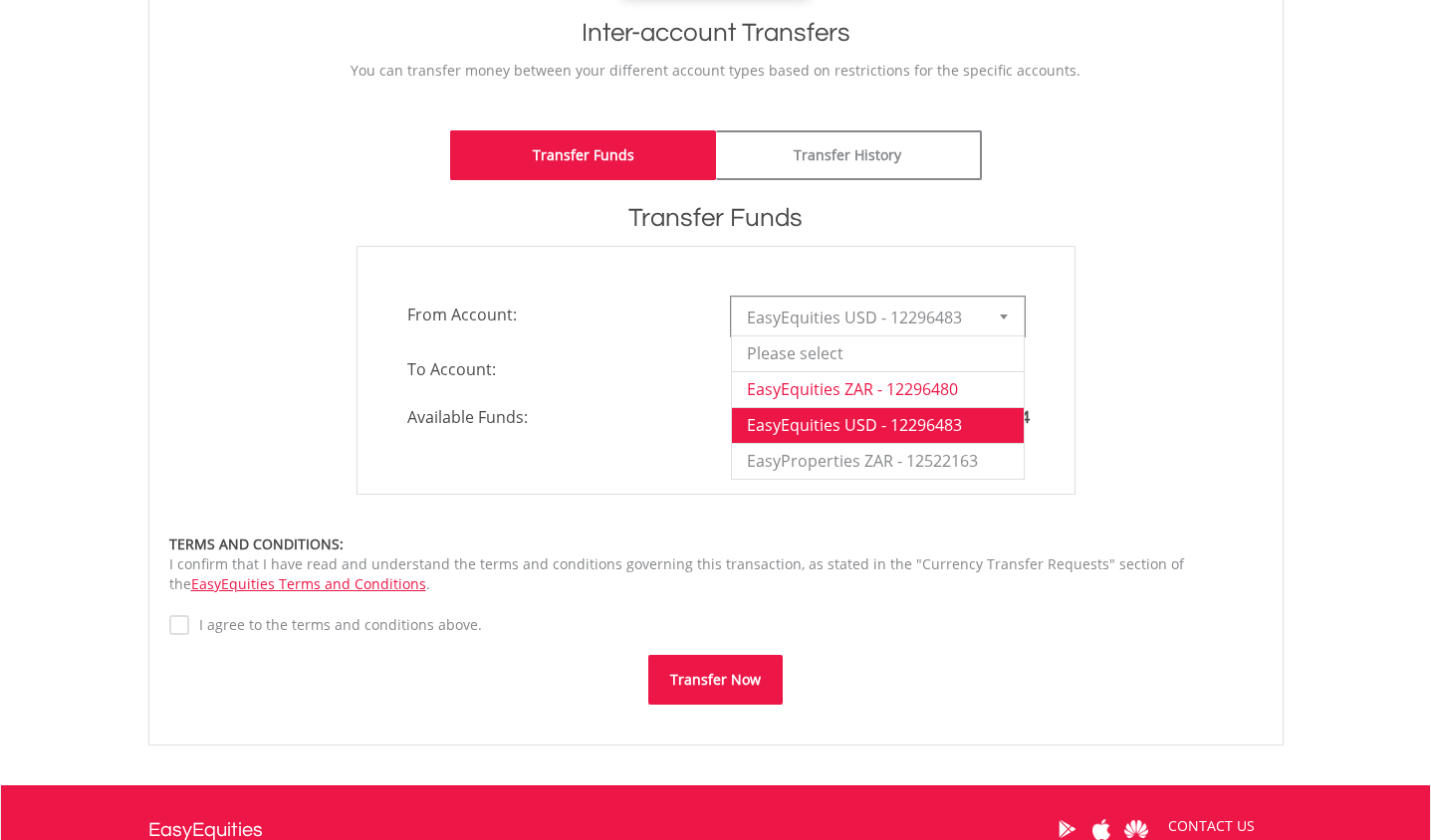 click on "EasyEquities ZAR - 12296480" at bounding box center [877, 389] 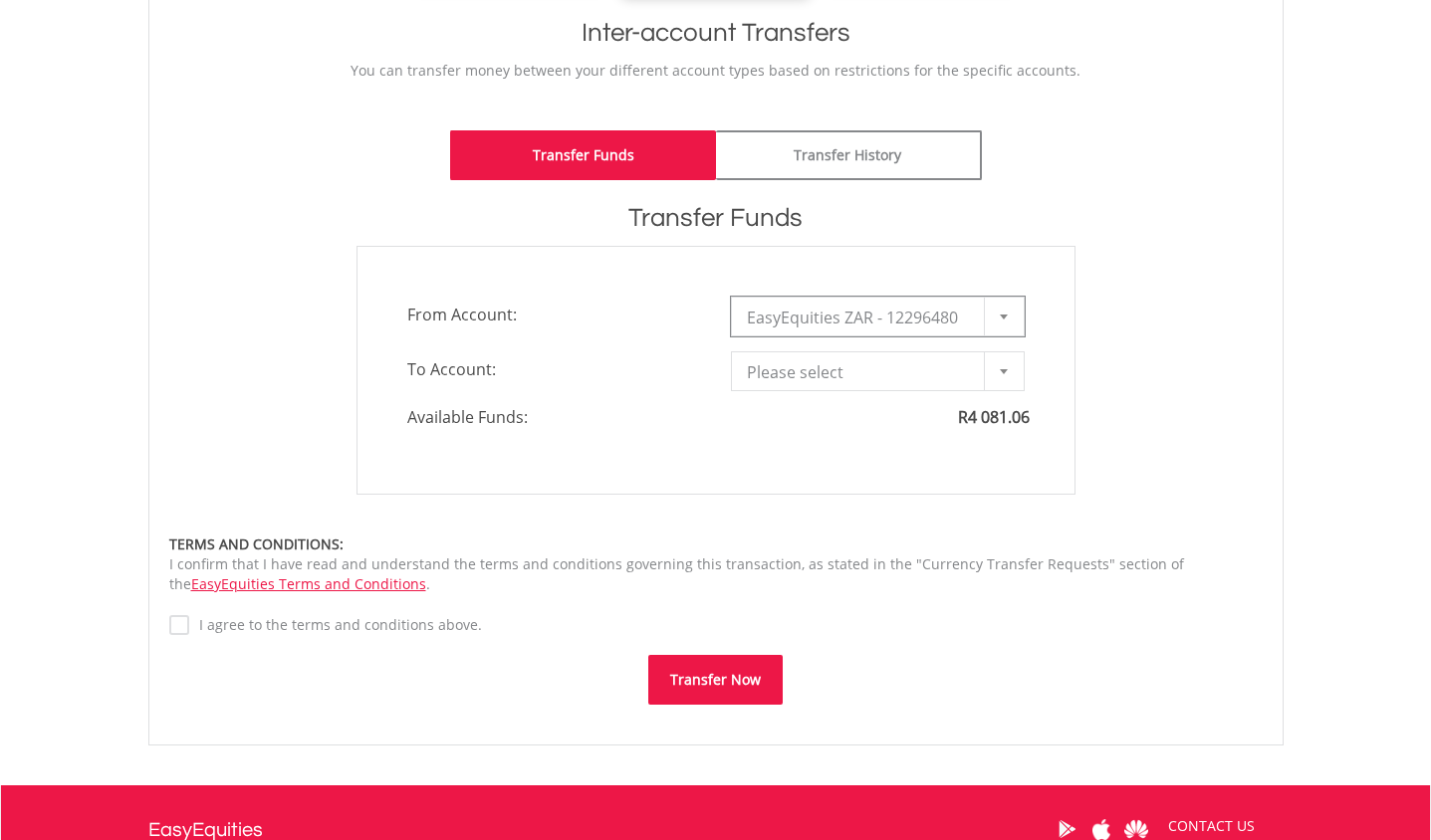 click at bounding box center [1004, 316] 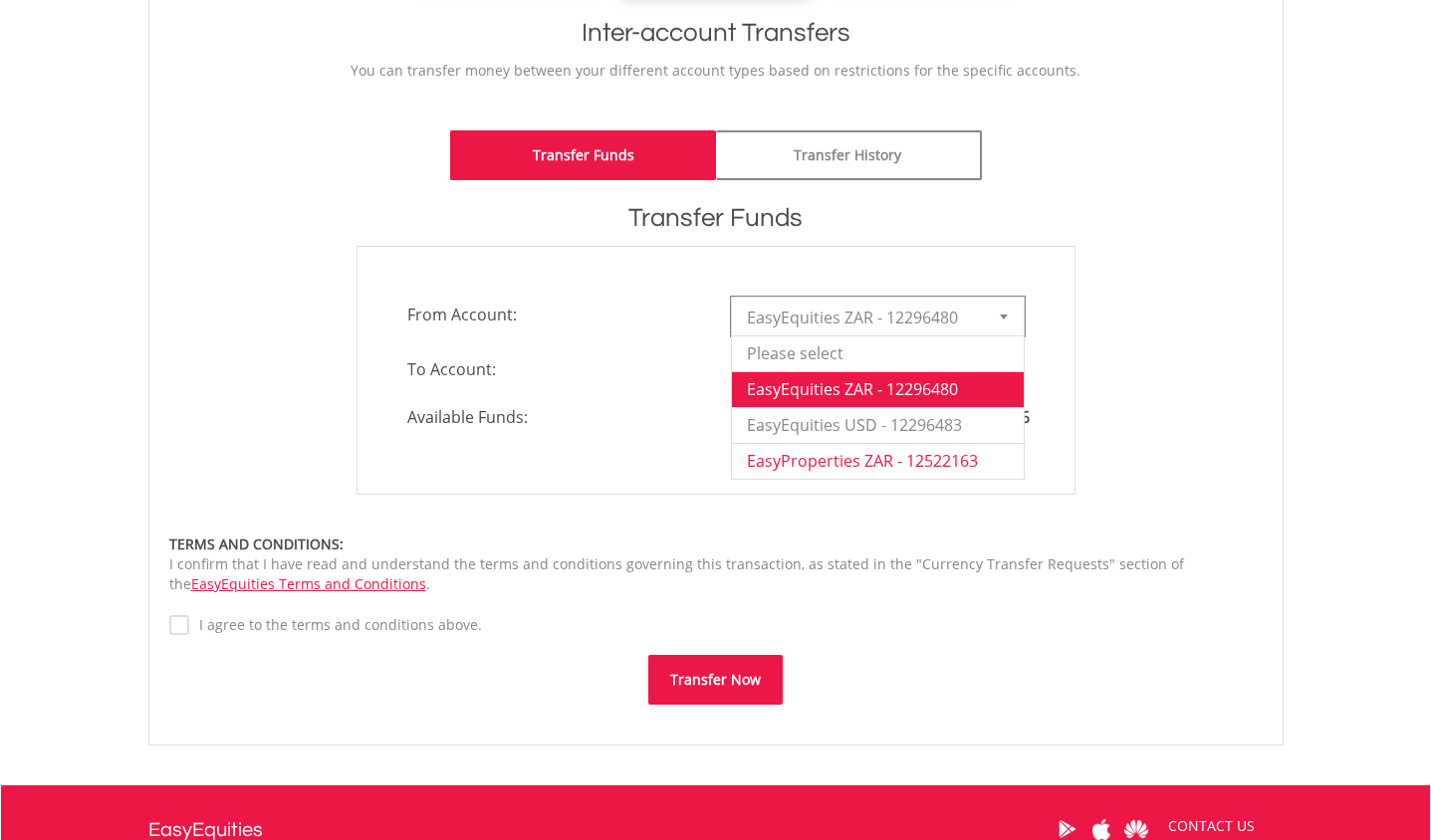 click on "EasyProperties ZAR - 12522163" at bounding box center [877, 461] 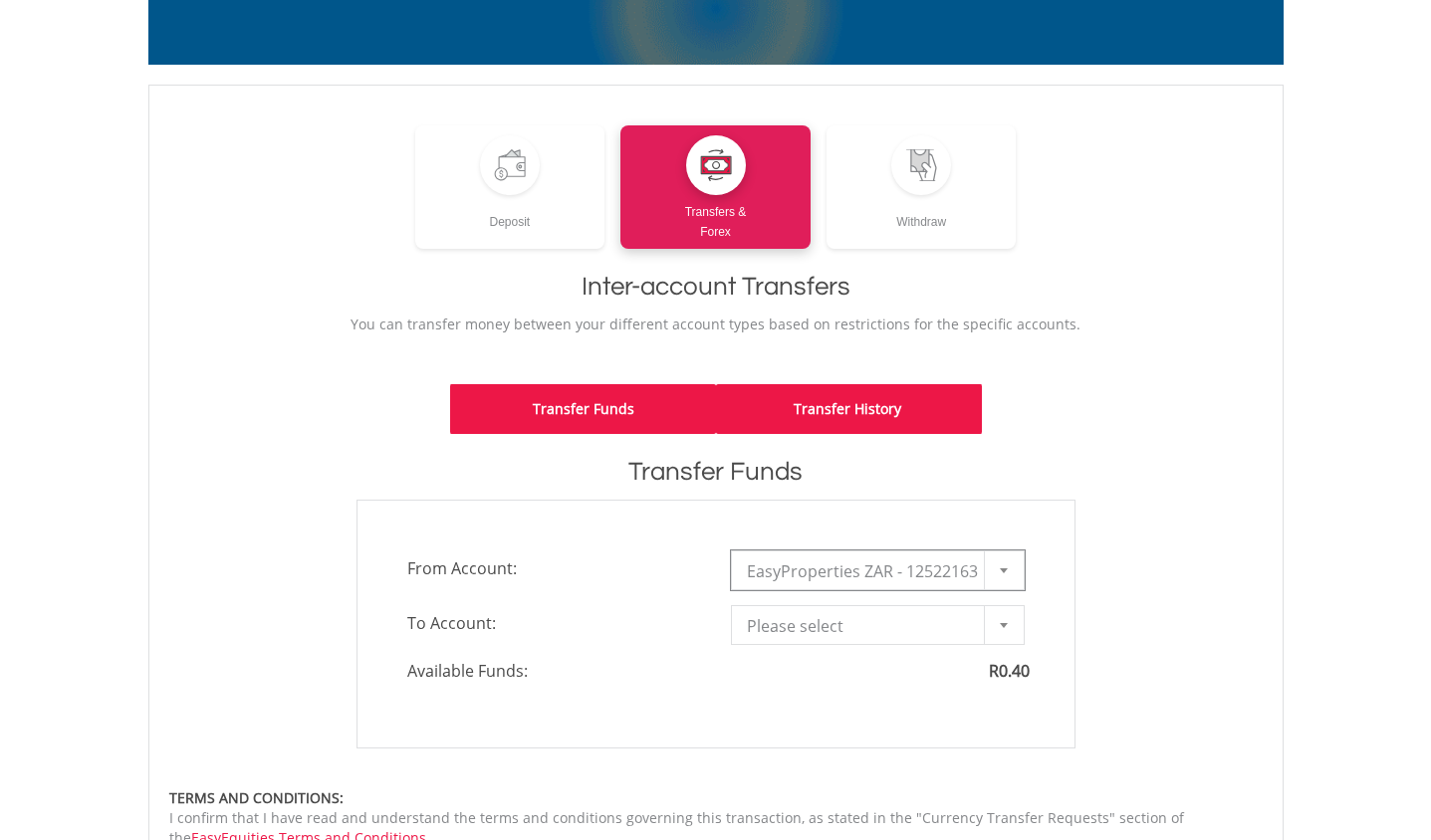scroll, scrollTop: 0, scrollLeft: 0, axis: both 